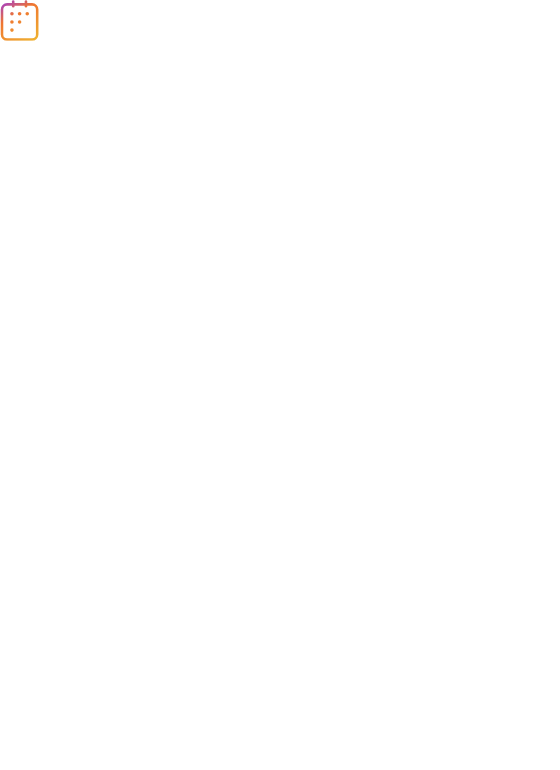 scroll, scrollTop: 0, scrollLeft: 0, axis: both 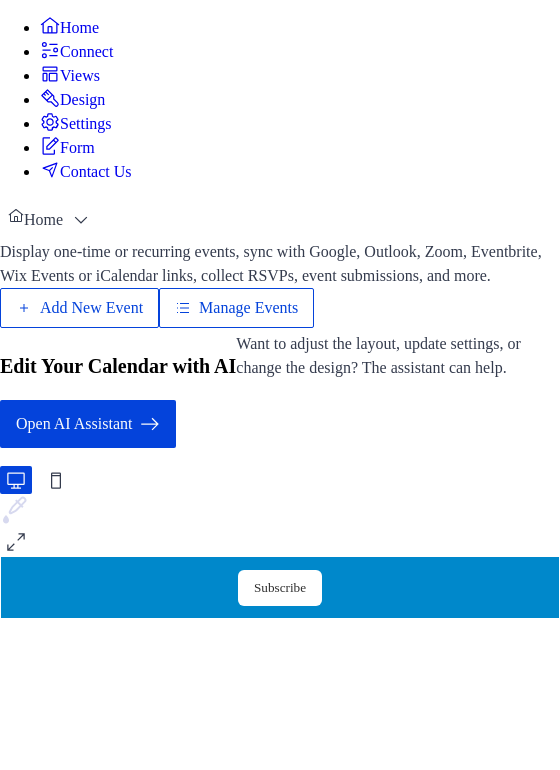 drag, startPoint x: 367, startPoint y: 297, endPoint x: 453, endPoint y: 236, distance: 105.43719 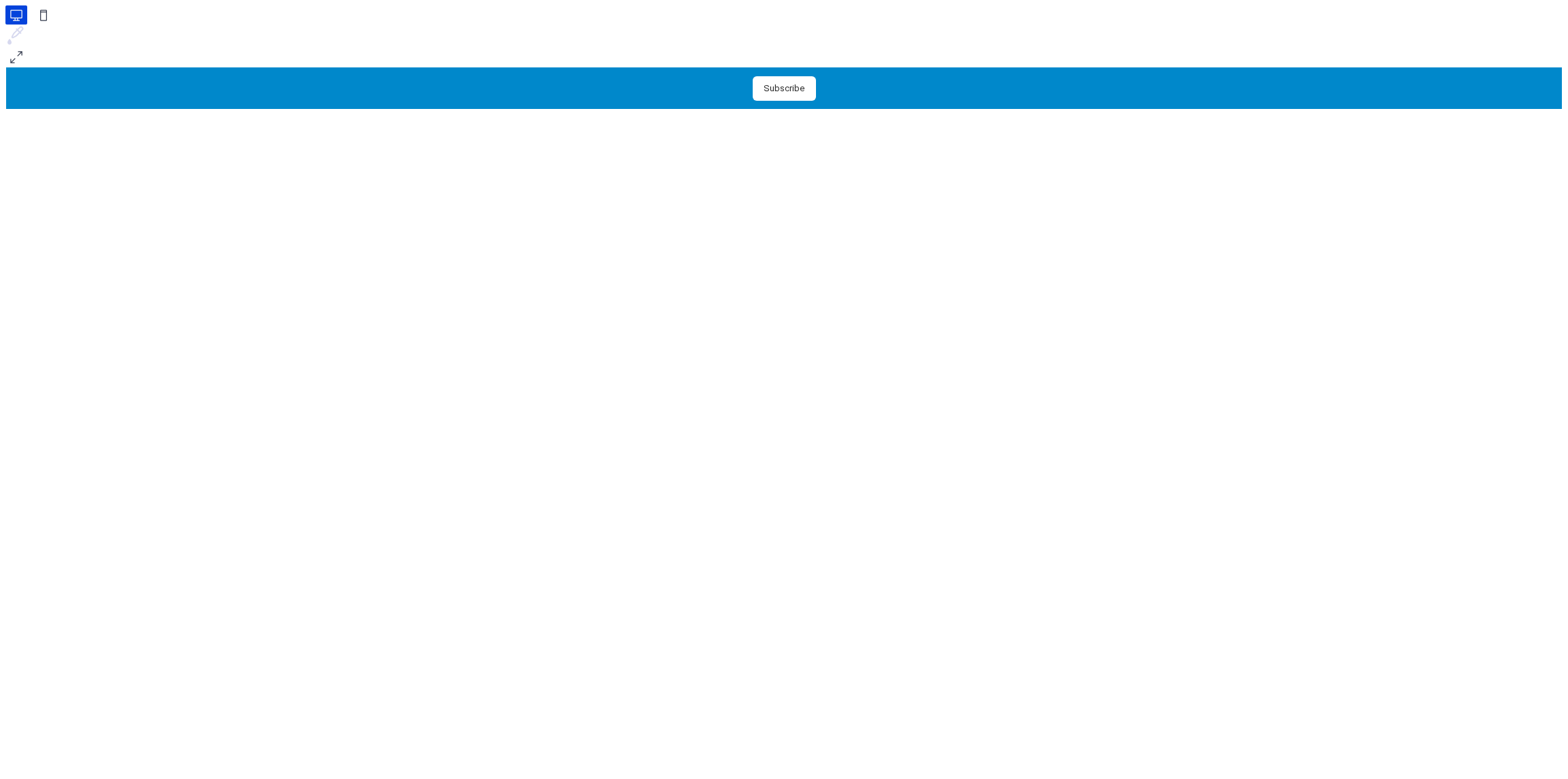 scroll, scrollTop: 0, scrollLeft: 0, axis: both 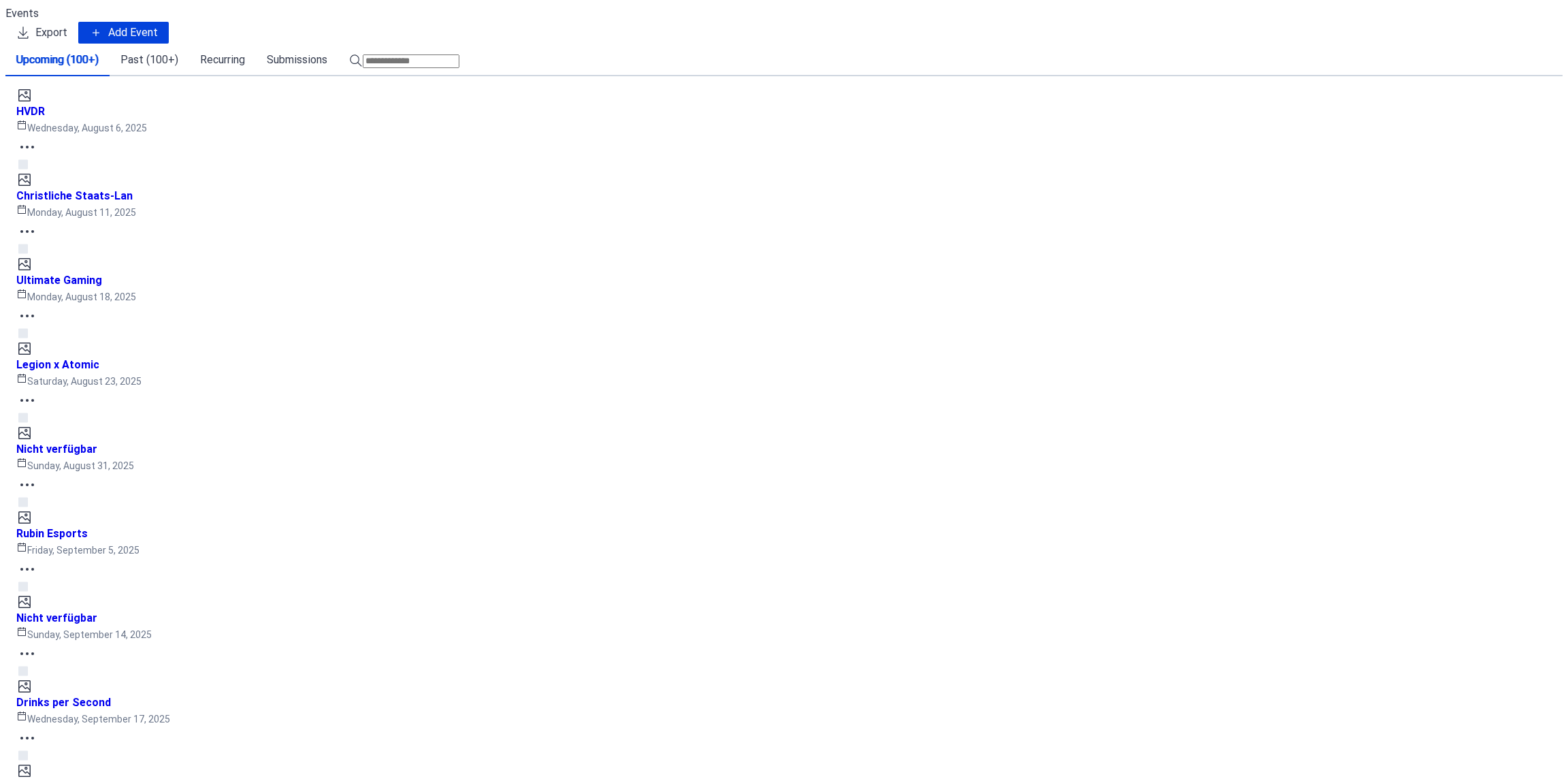 click at bounding box center [1228, 7876] 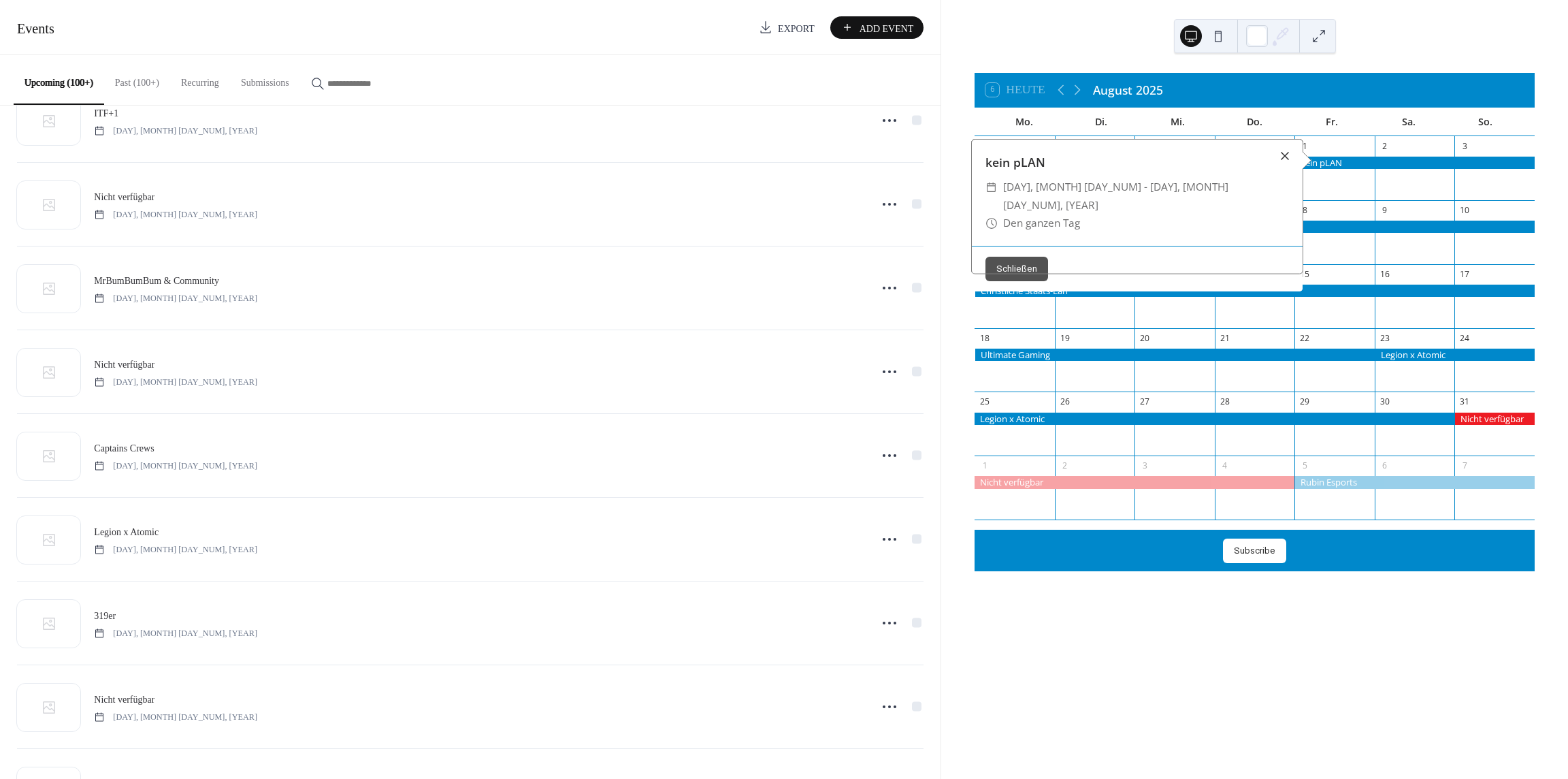click at bounding box center (1285, 156) 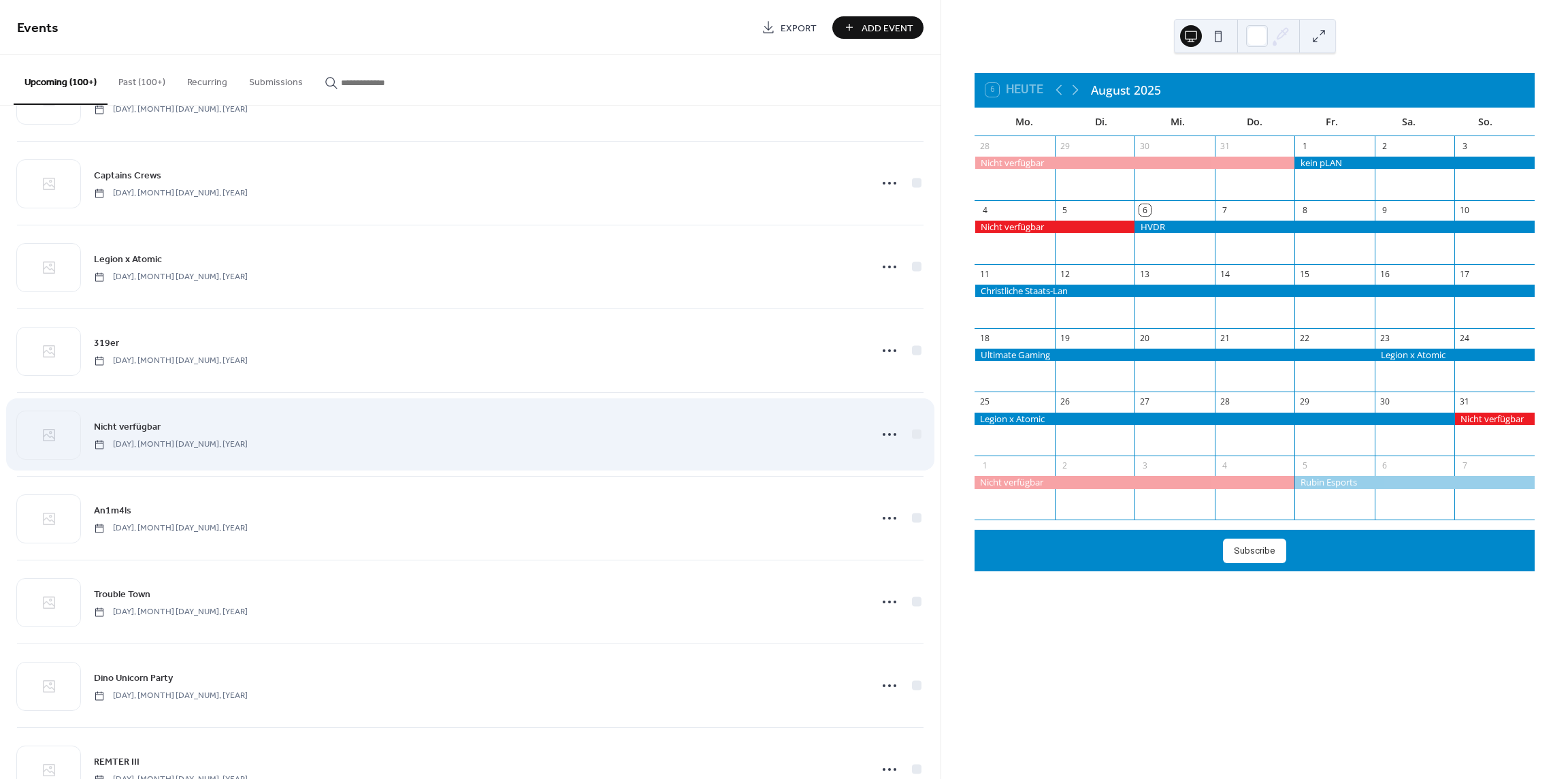 scroll, scrollTop: 5999, scrollLeft: 0, axis: vertical 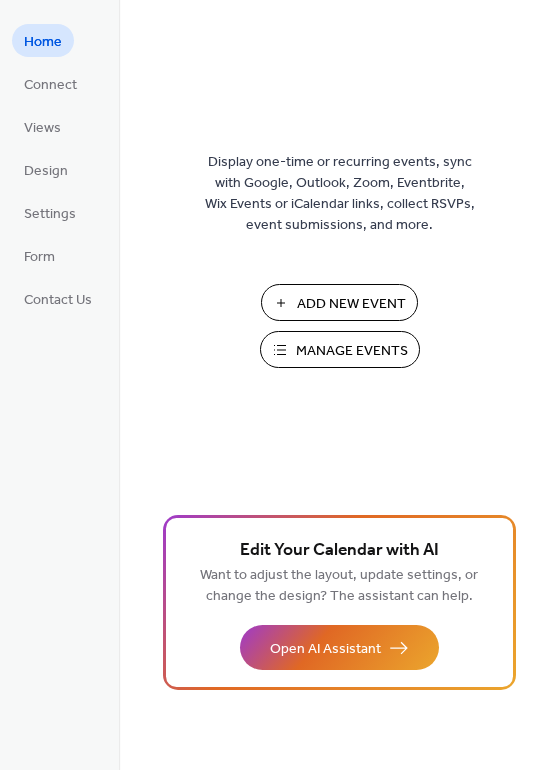 click on "Manage Events" at bounding box center [352, 351] 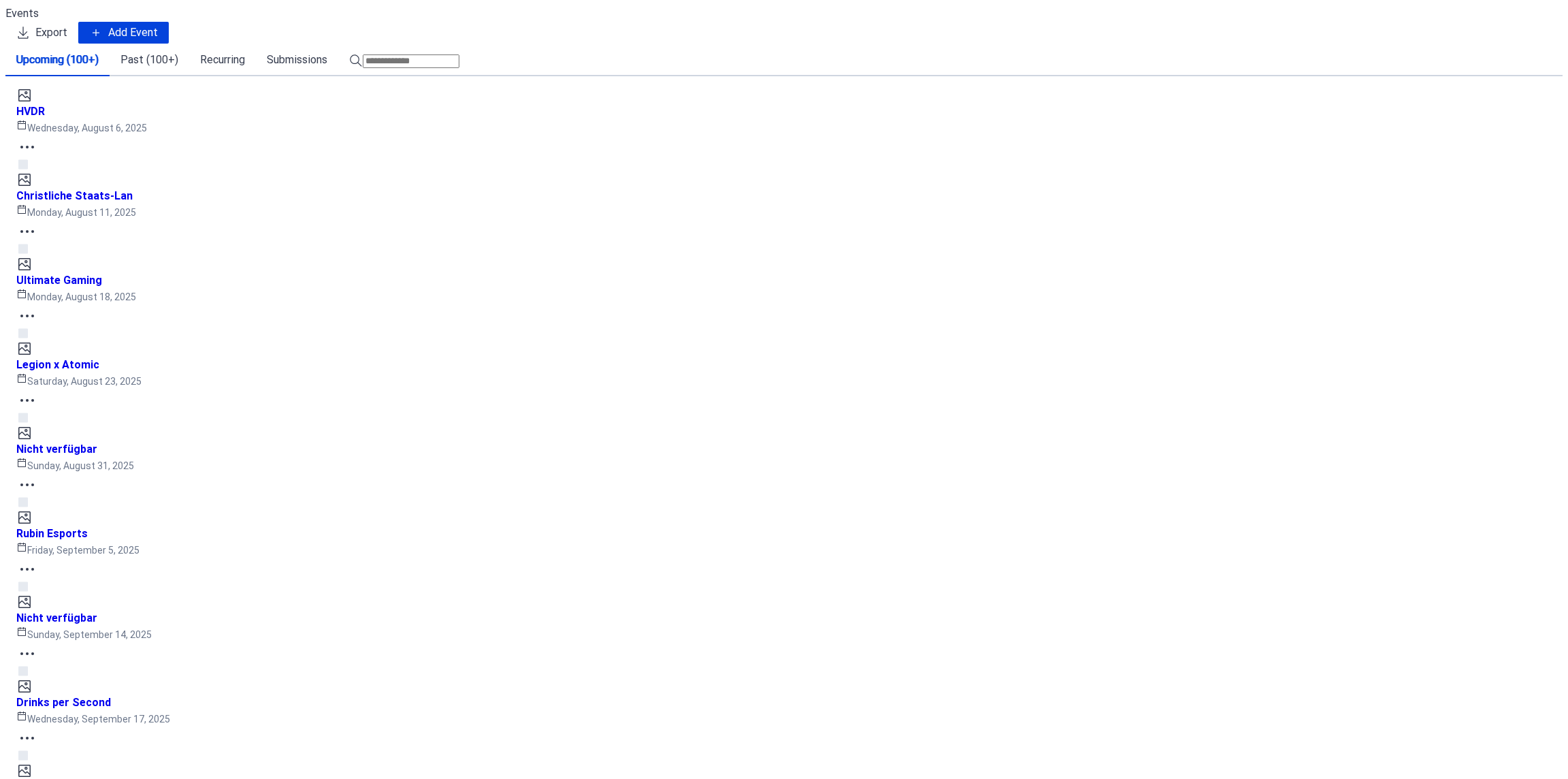scroll, scrollTop: 0, scrollLeft: 0, axis: both 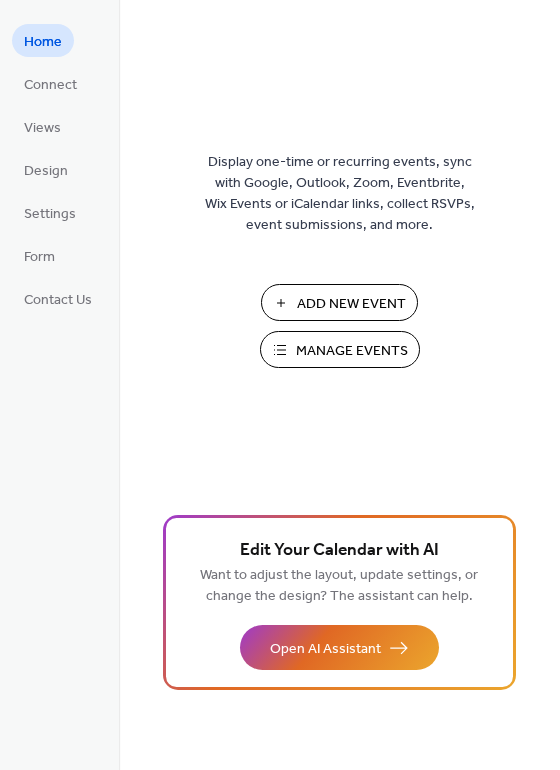 click on "Manage Events" at bounding box center [352, 351] 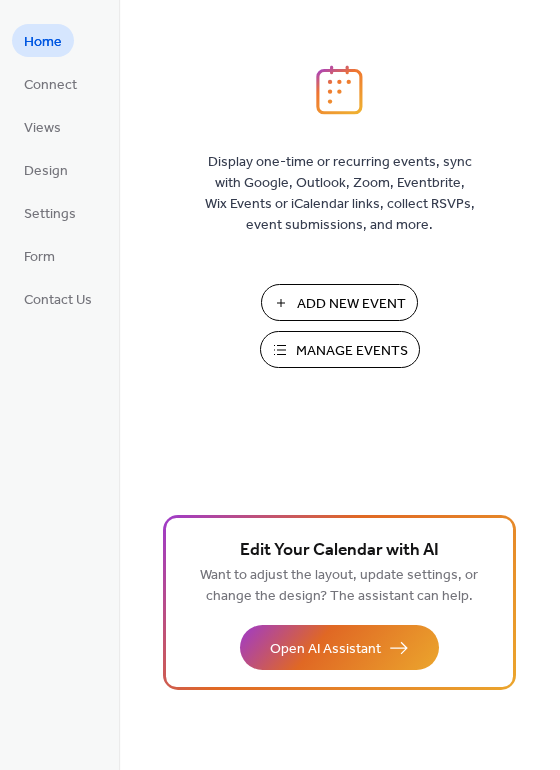 click on "Manage Events" at bounding box center (352, 351) 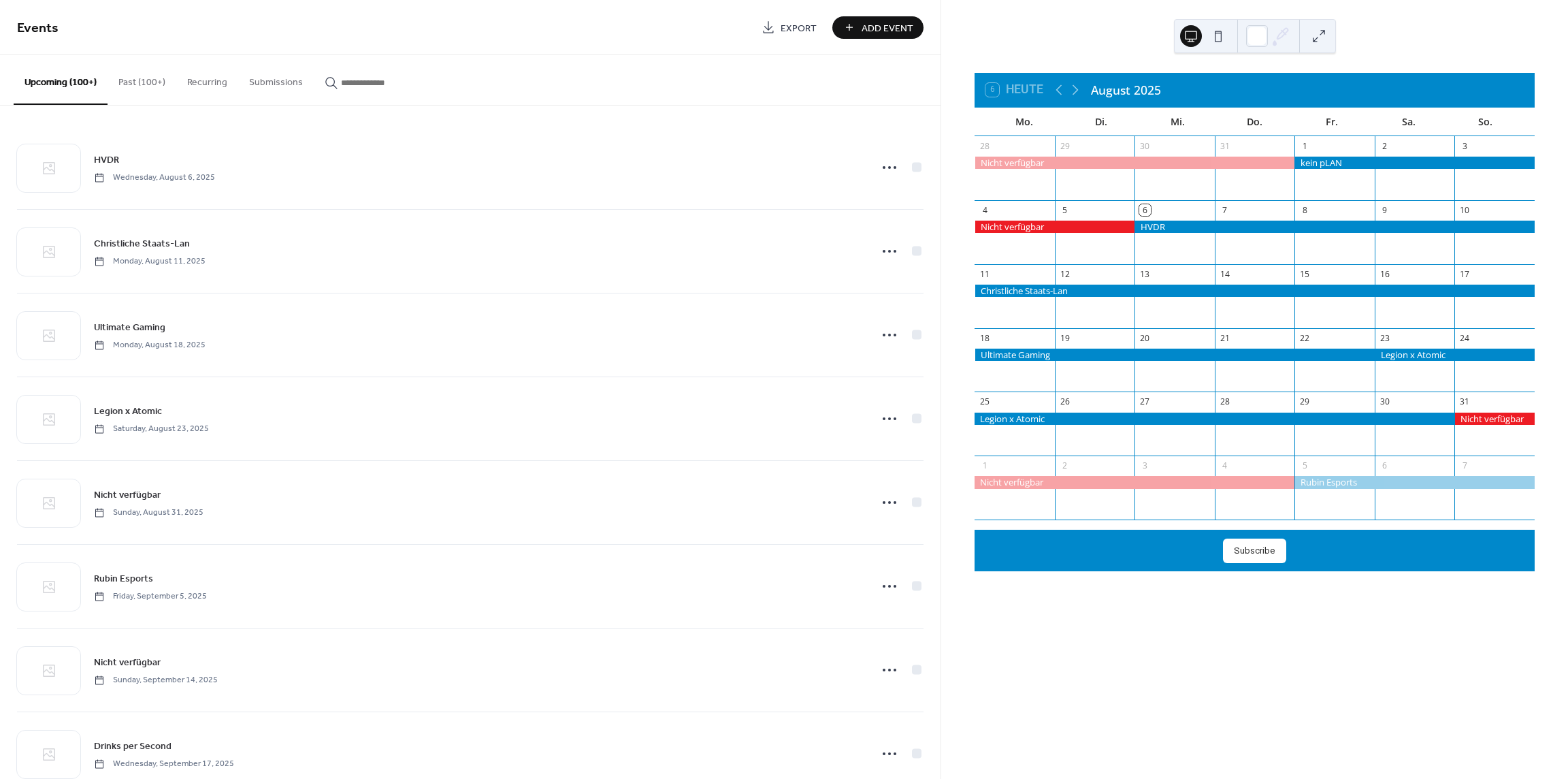 scroll, scrollTop: 0, scrollLeft: 0, axis: both 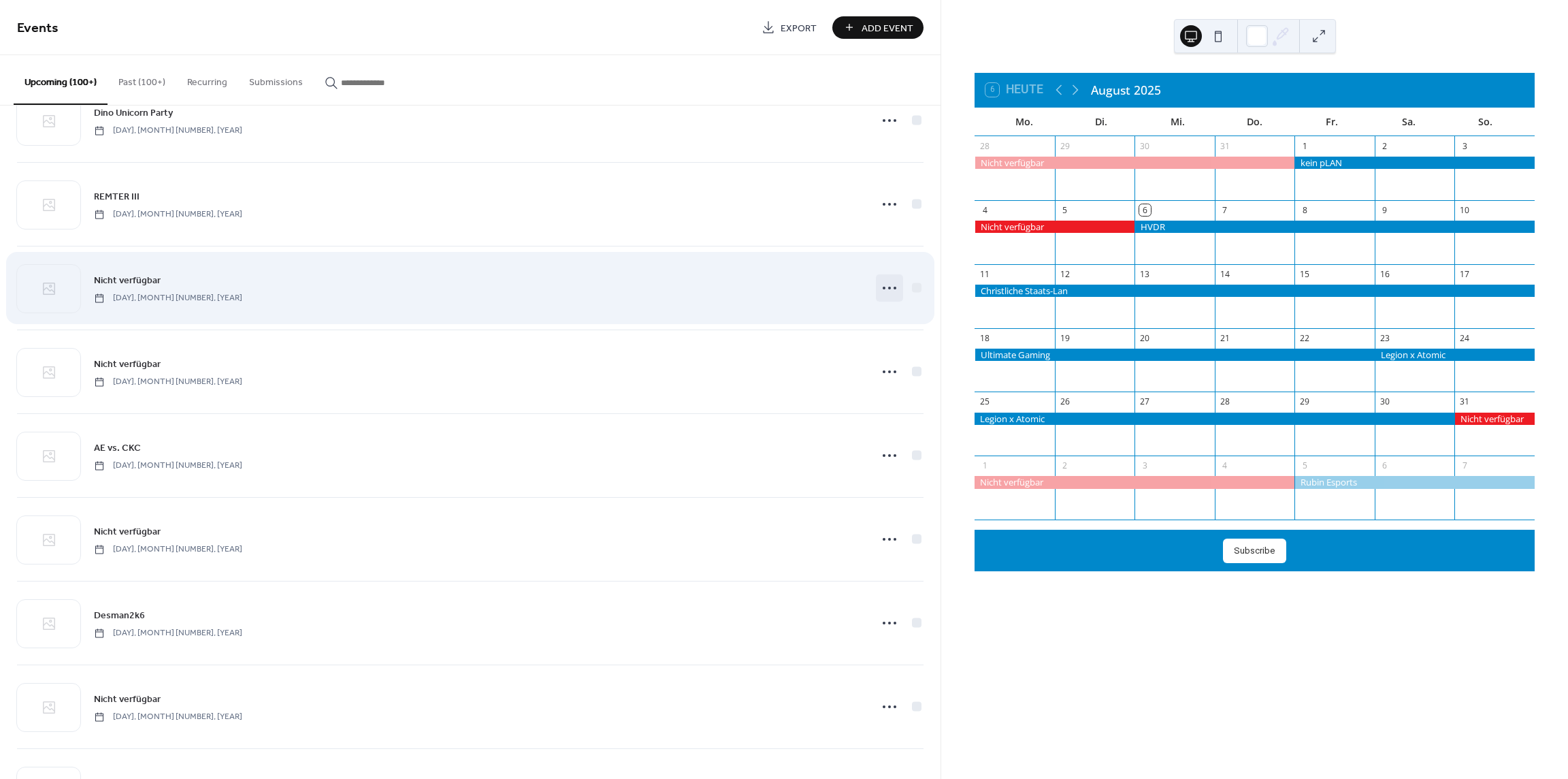 click 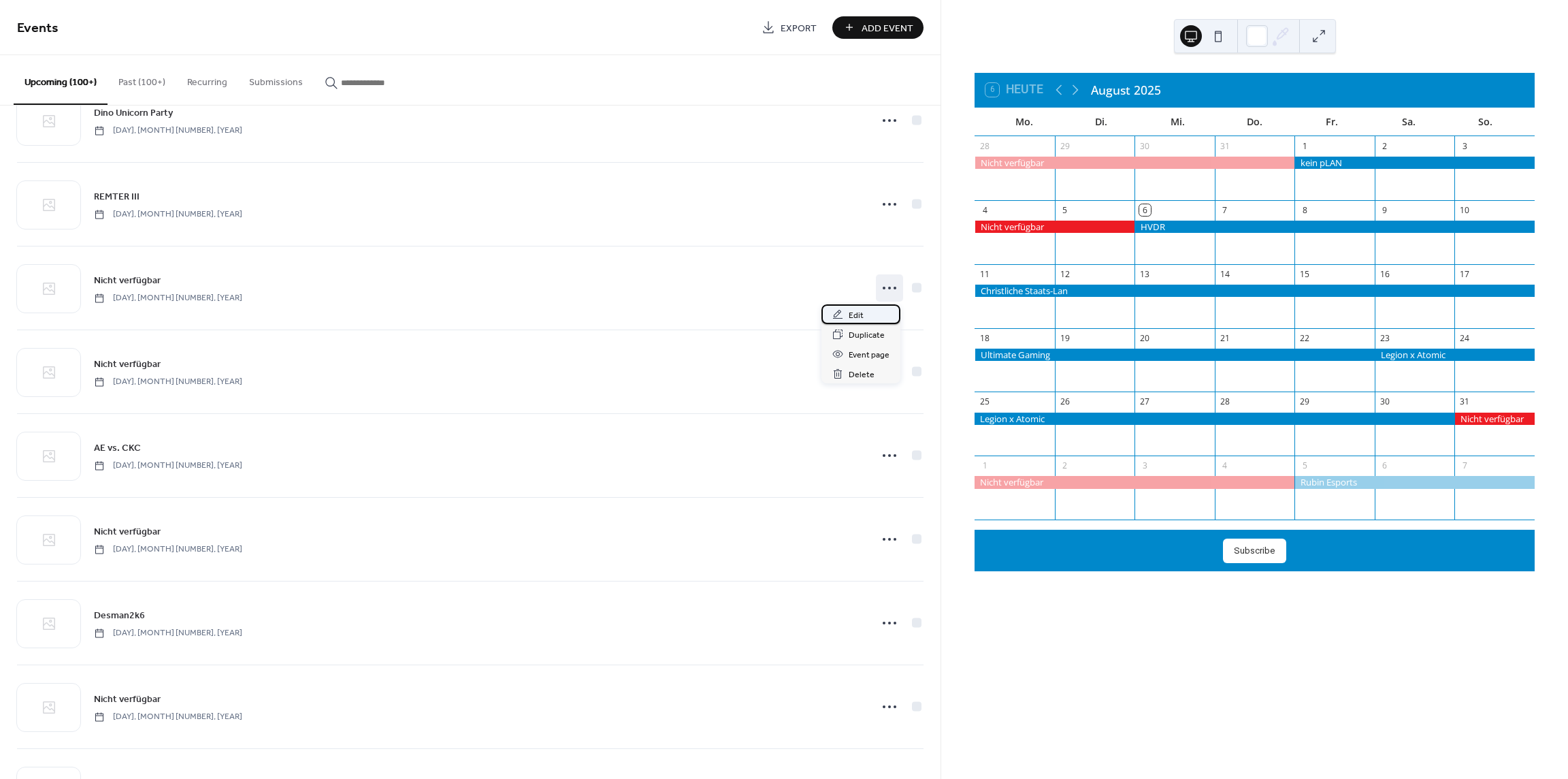 click on "Edit" at bounding box center [861, 314] 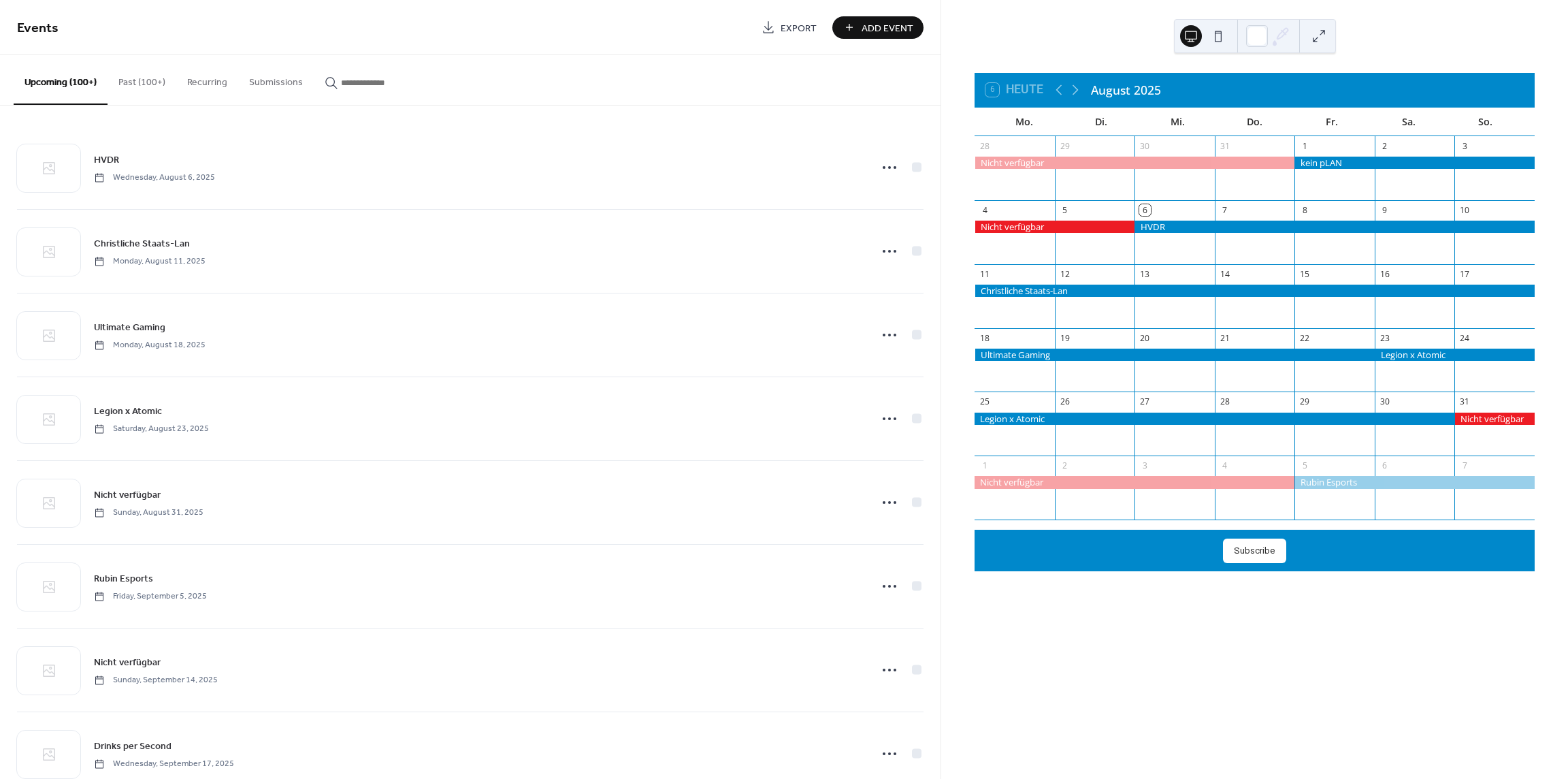 scroll, scrollTop: 0, scrollLeft: 0, axis: both 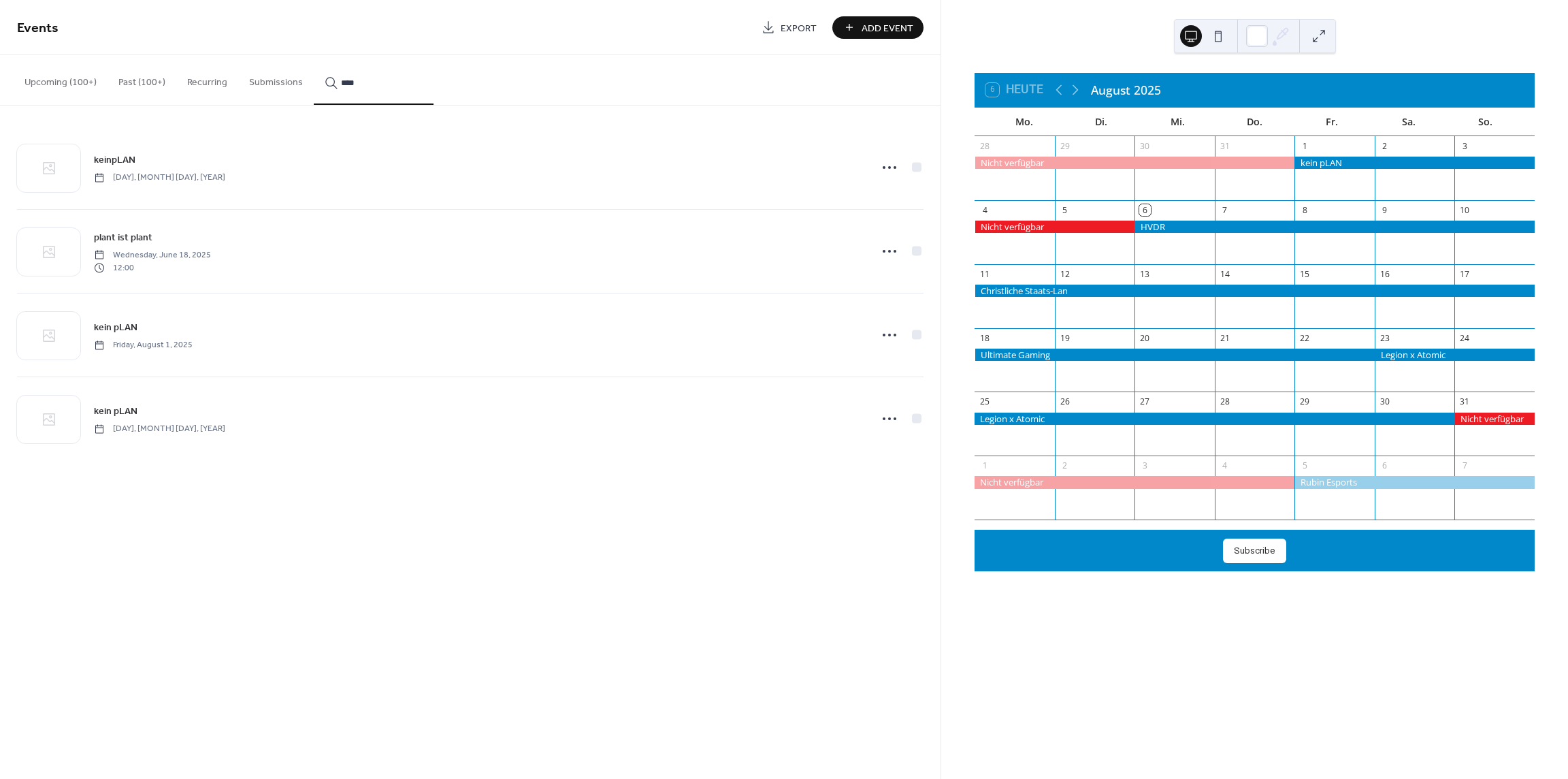 type on "****" 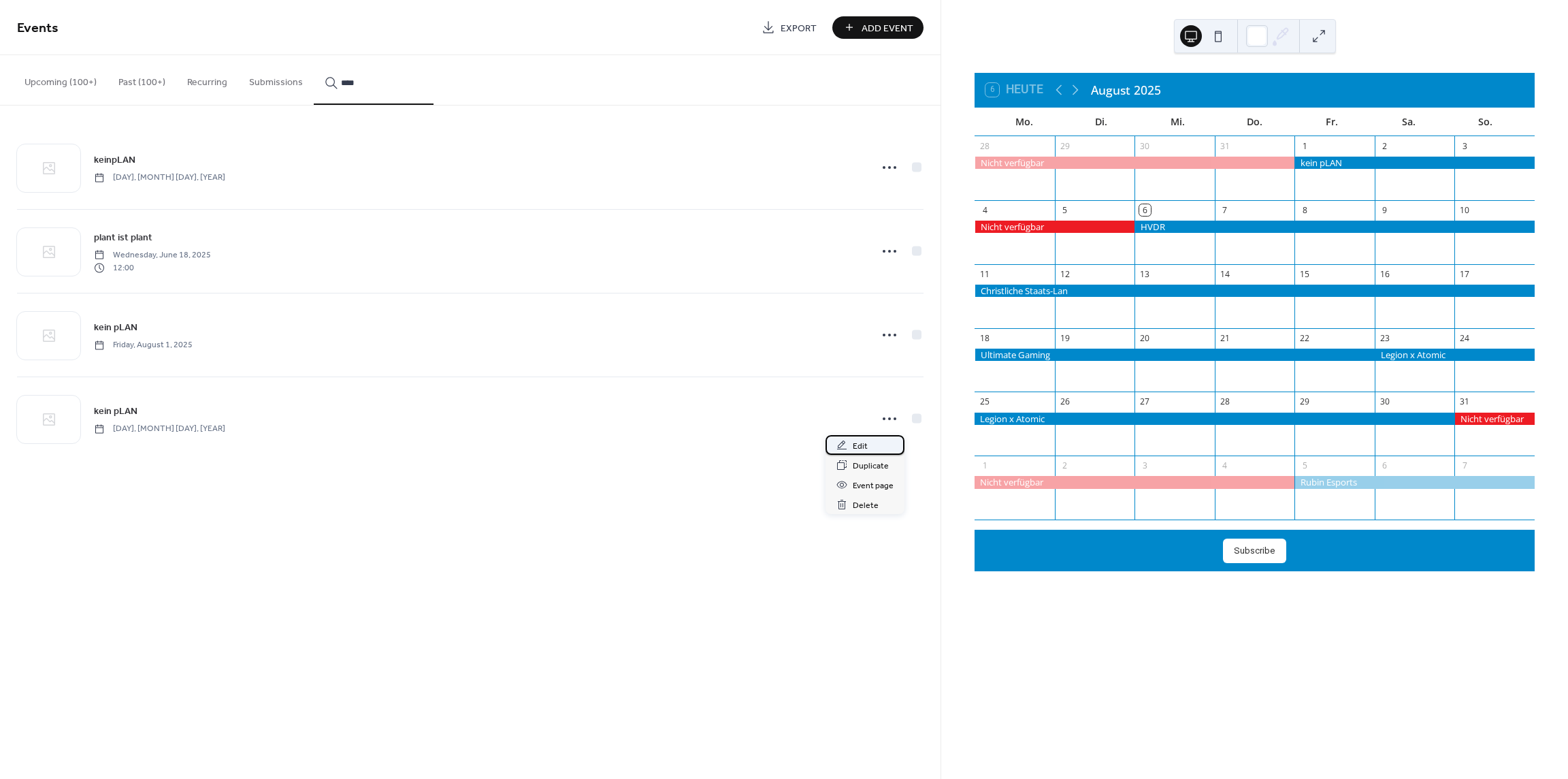 click on "Edit" at bounding box center [865, 445] 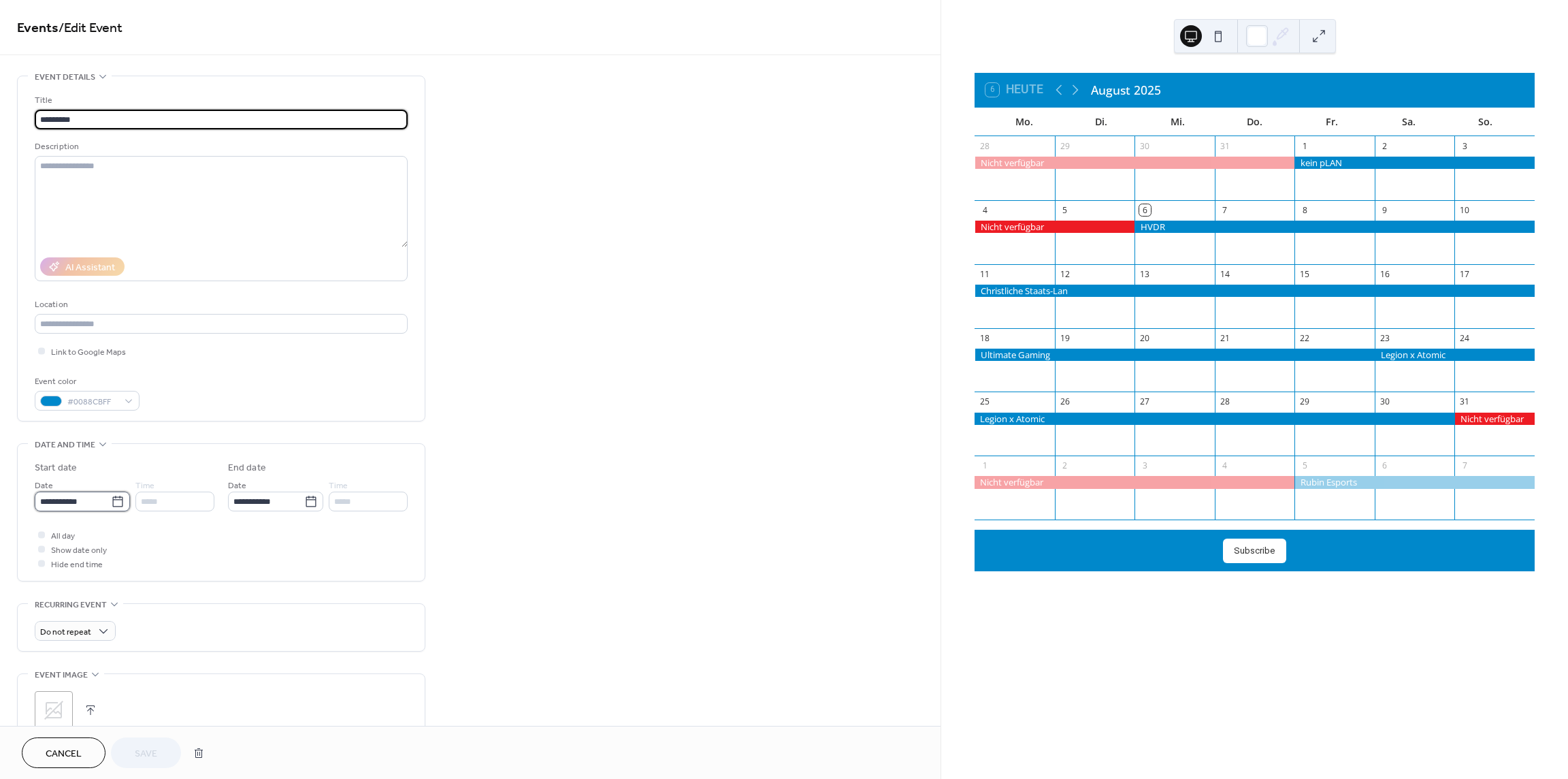 click on "**********" at bounding box center (73, 501) 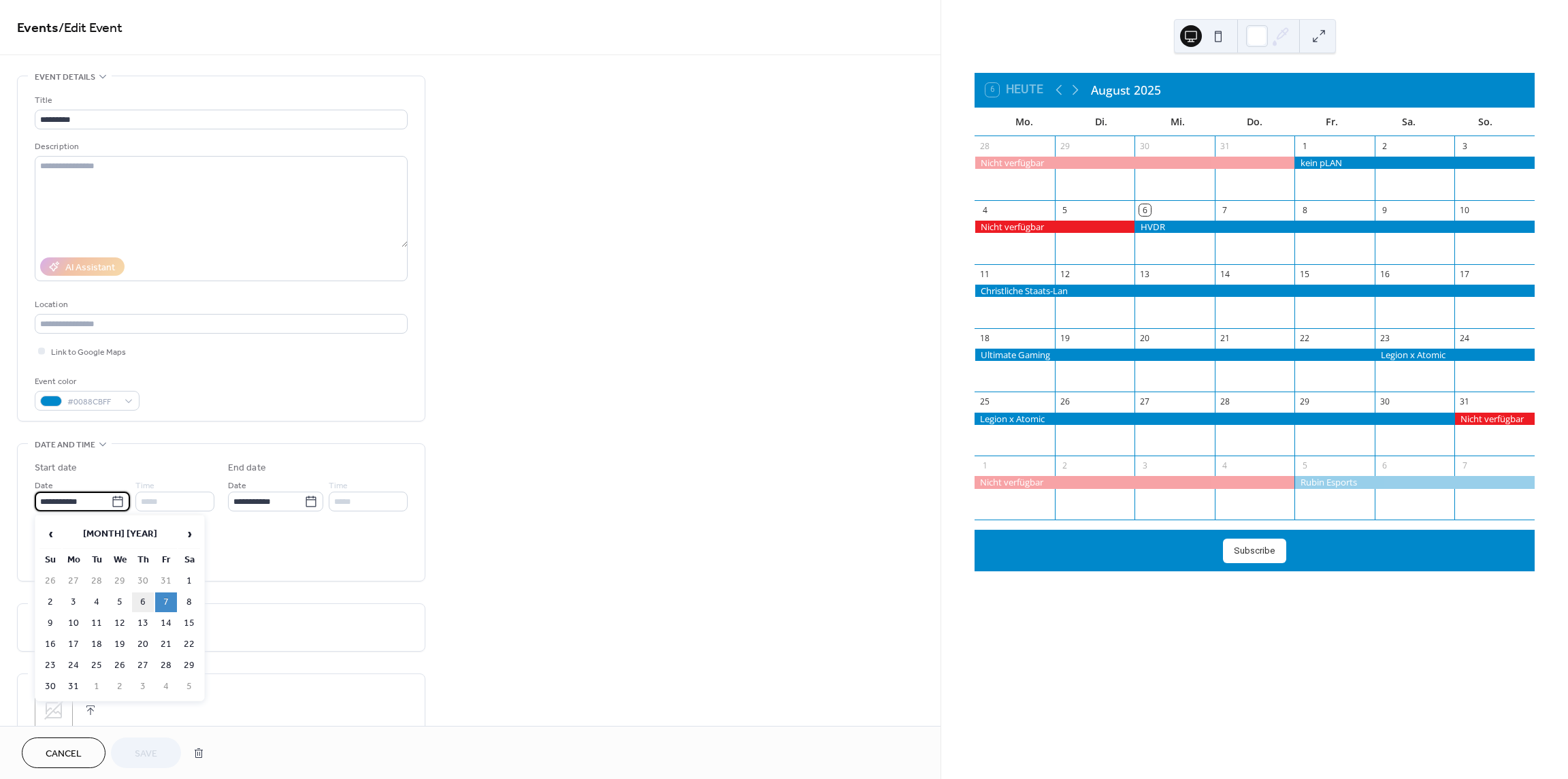 click on "6" at bounding box center [143, 602] 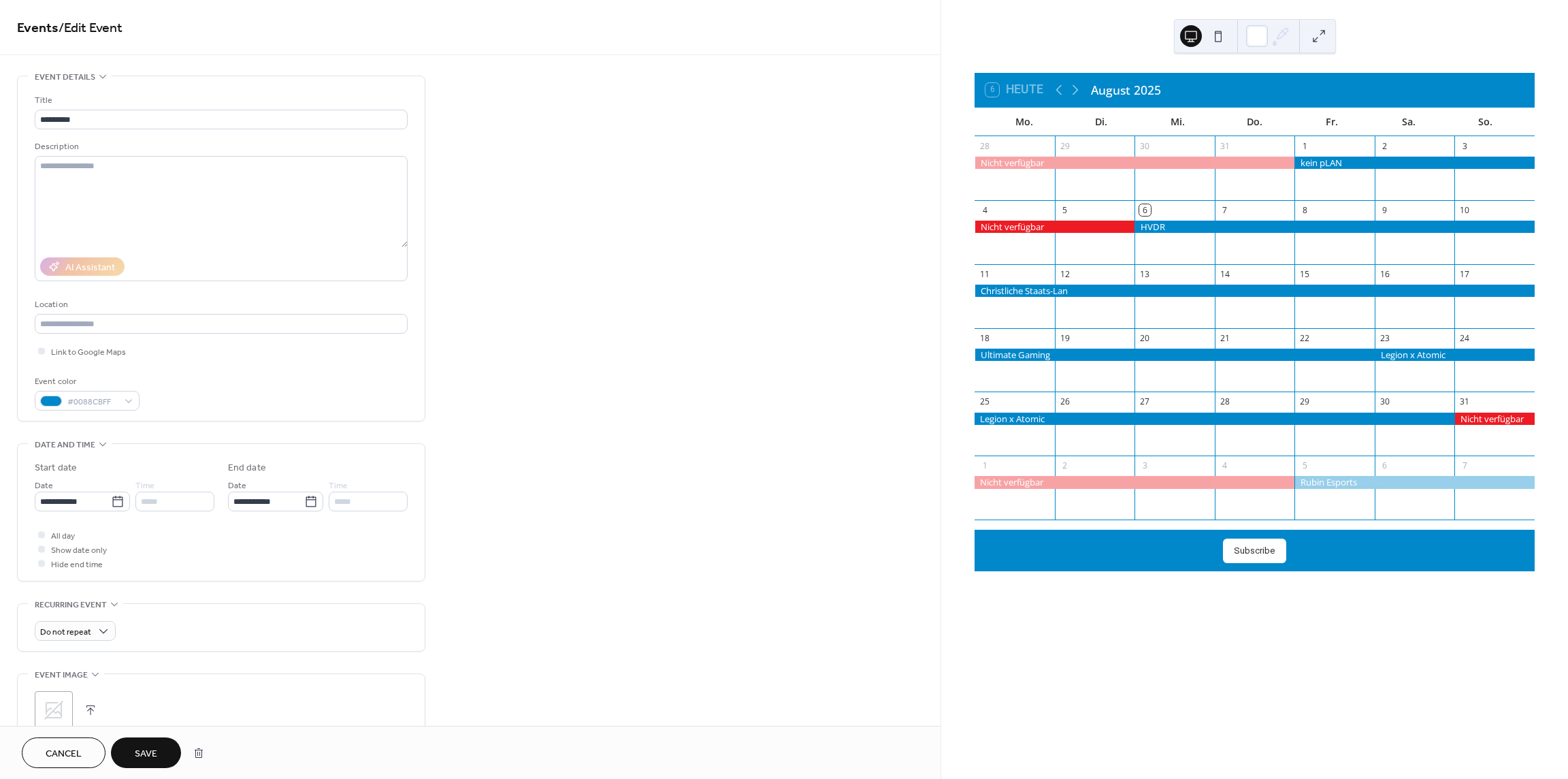 click on "Save" at bounding box center [146, 754] 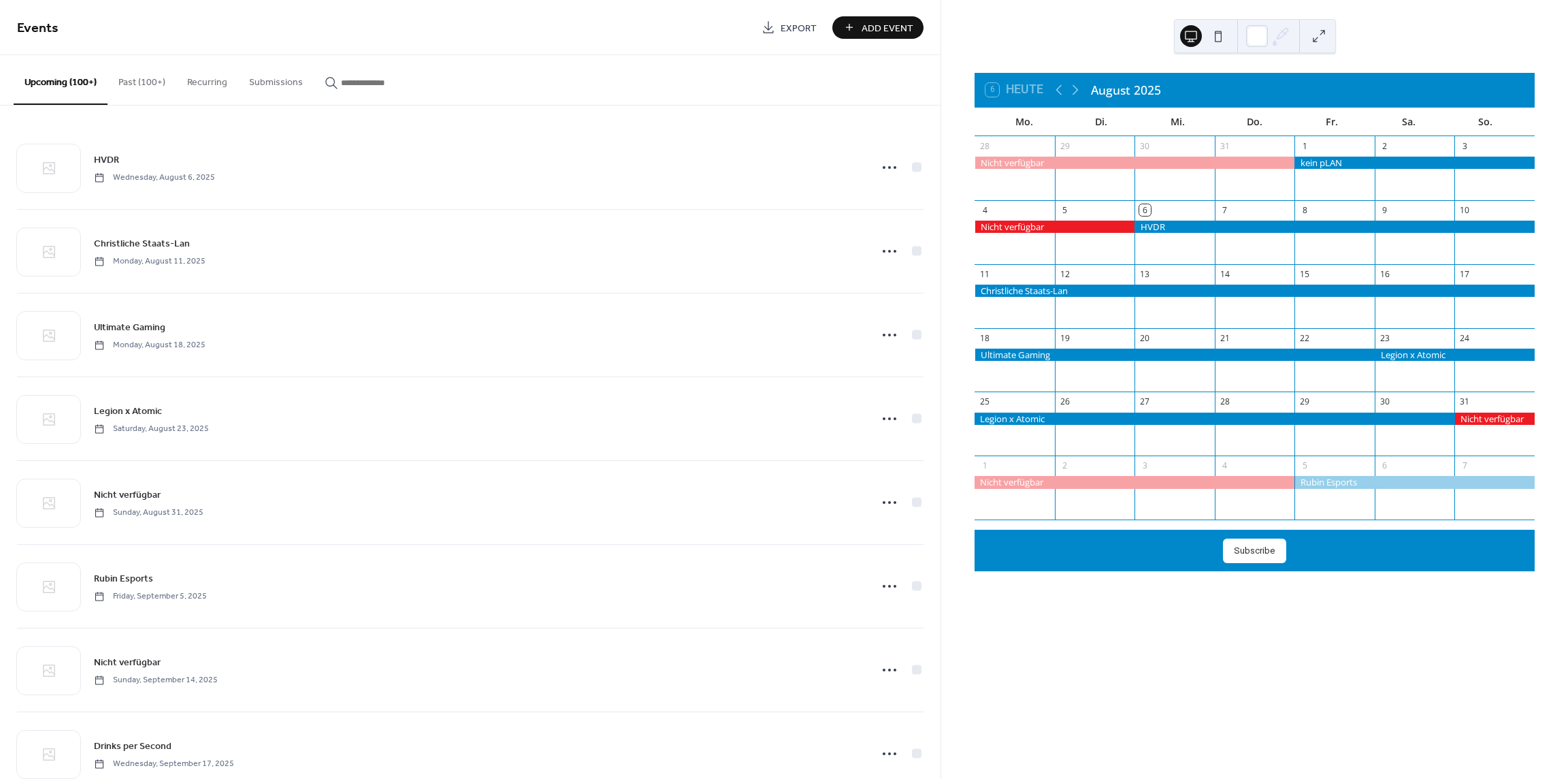 click at bounding box center [382, 82] 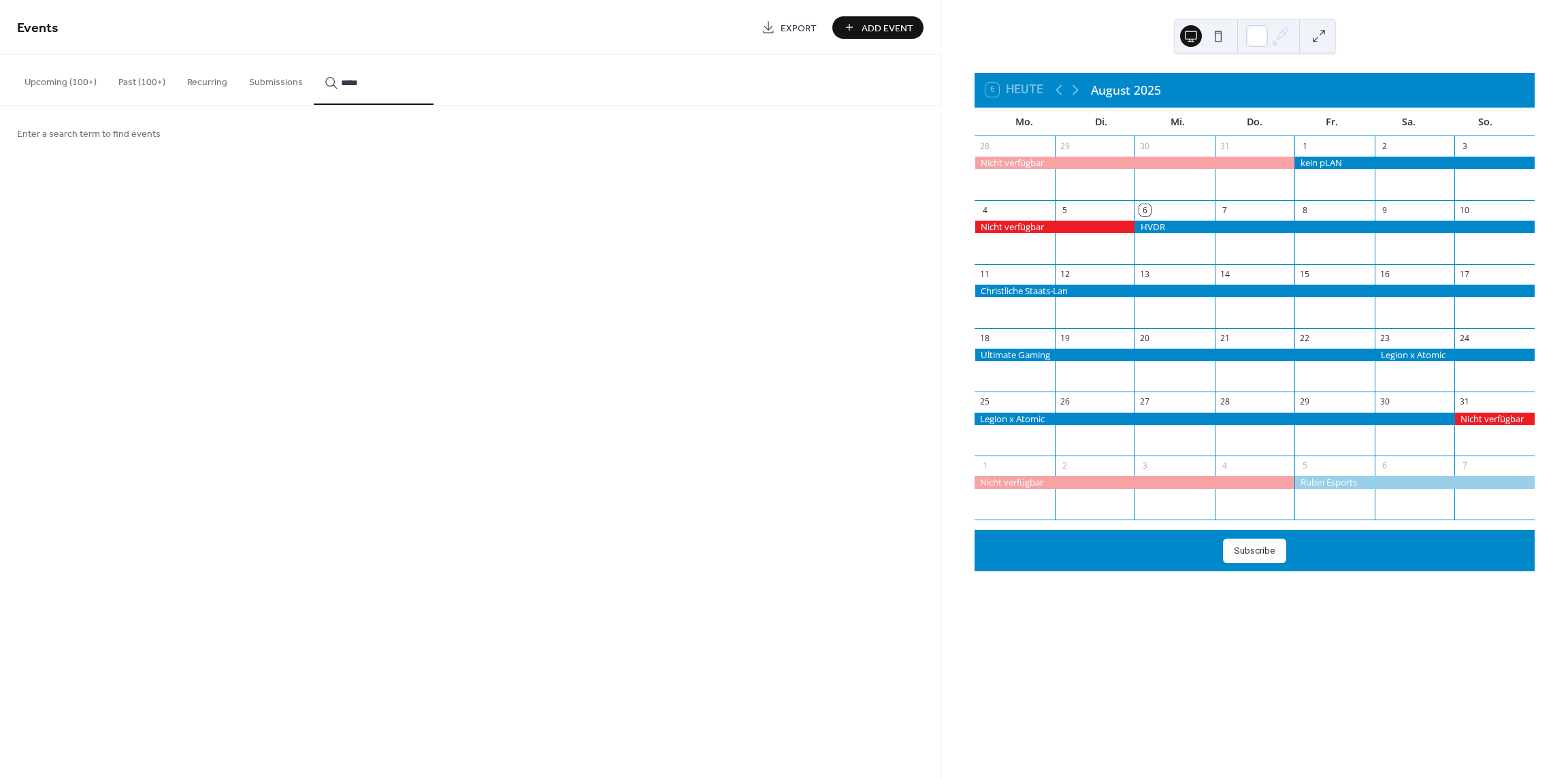 click on "*****" at bounding box center [374, 80] 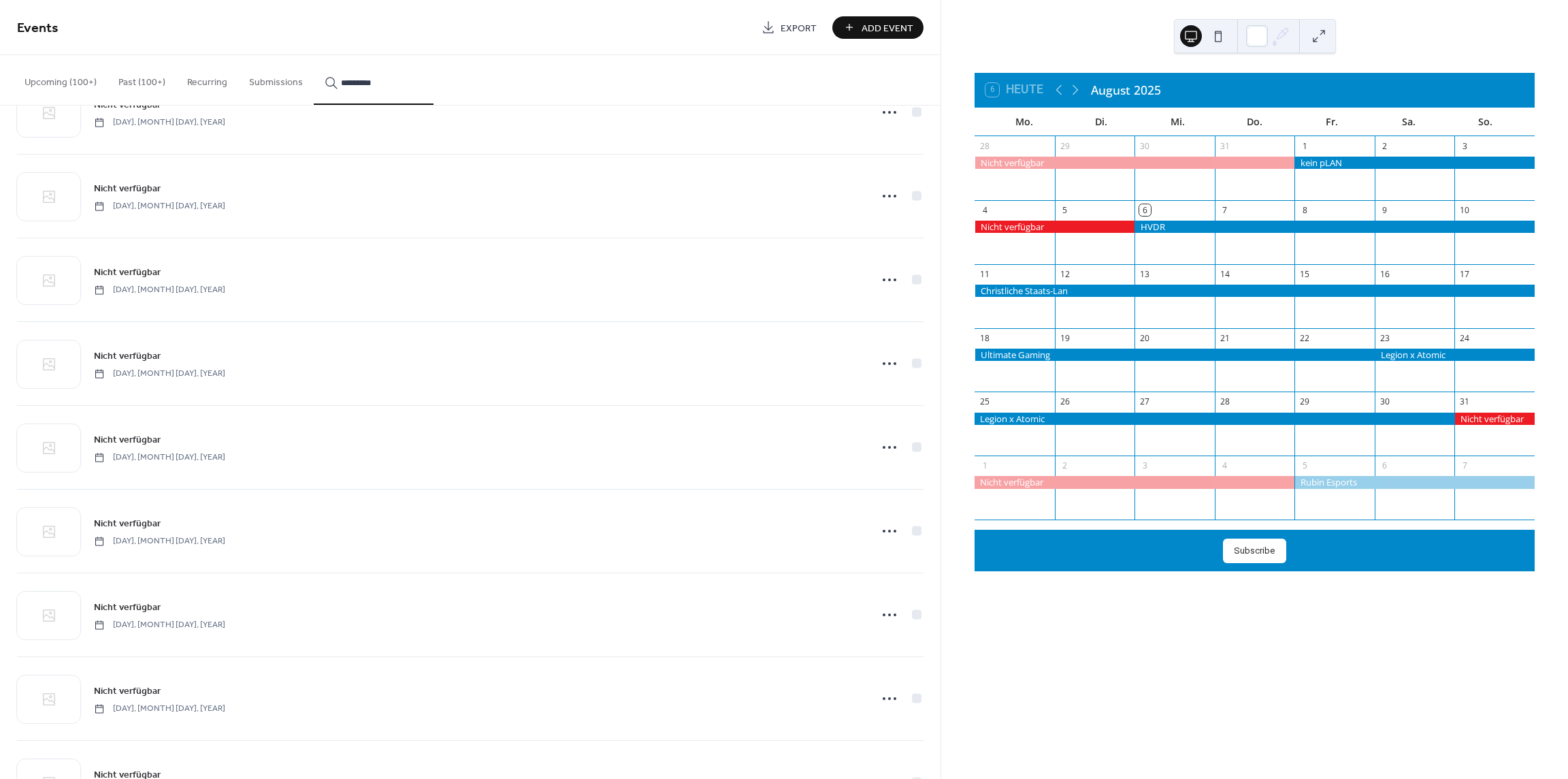 scroll, scrollTop: 817, scrollLeft: 0, axis: vertical 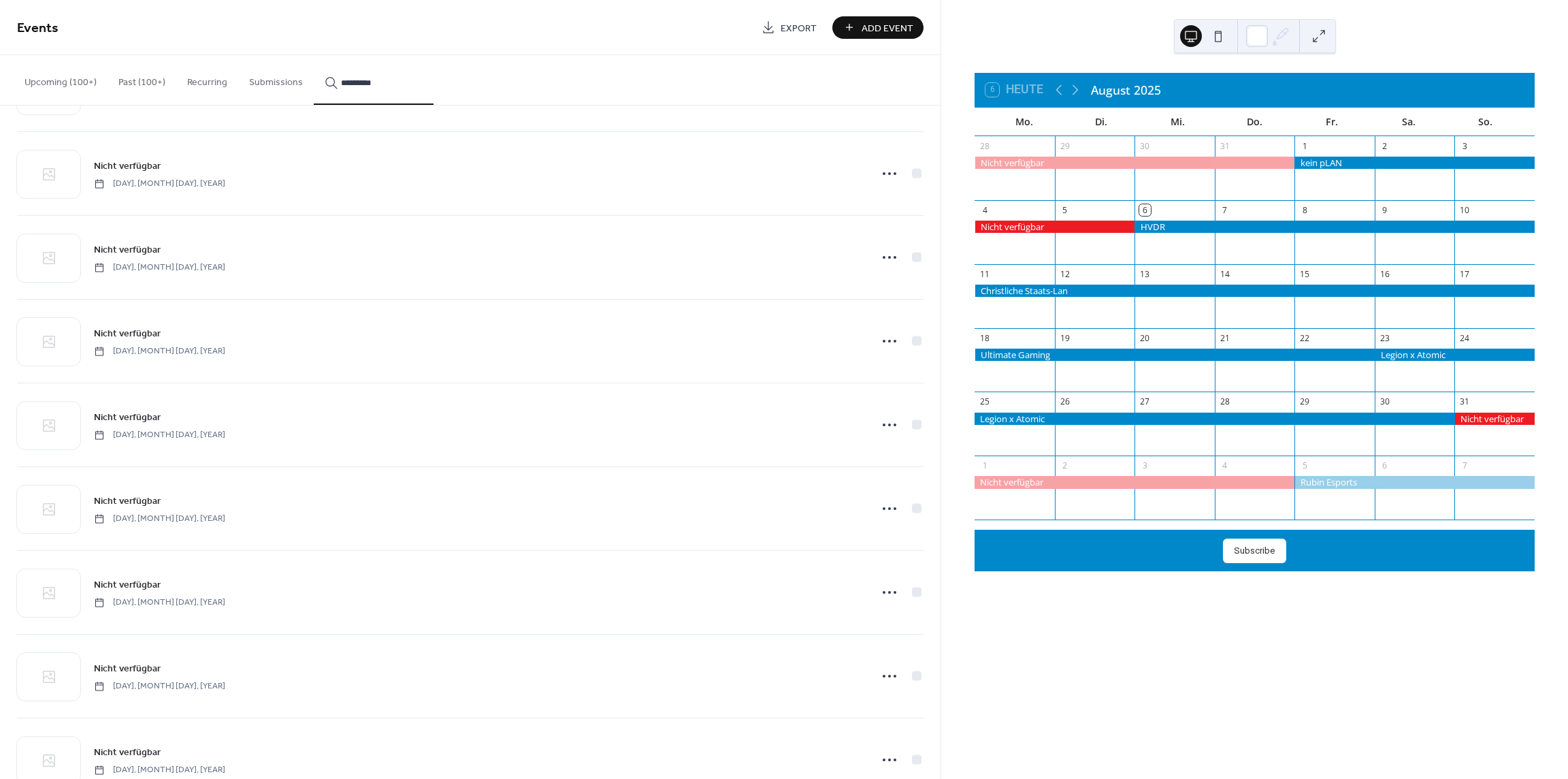 click on "*********" at bounding box center (374, 80) 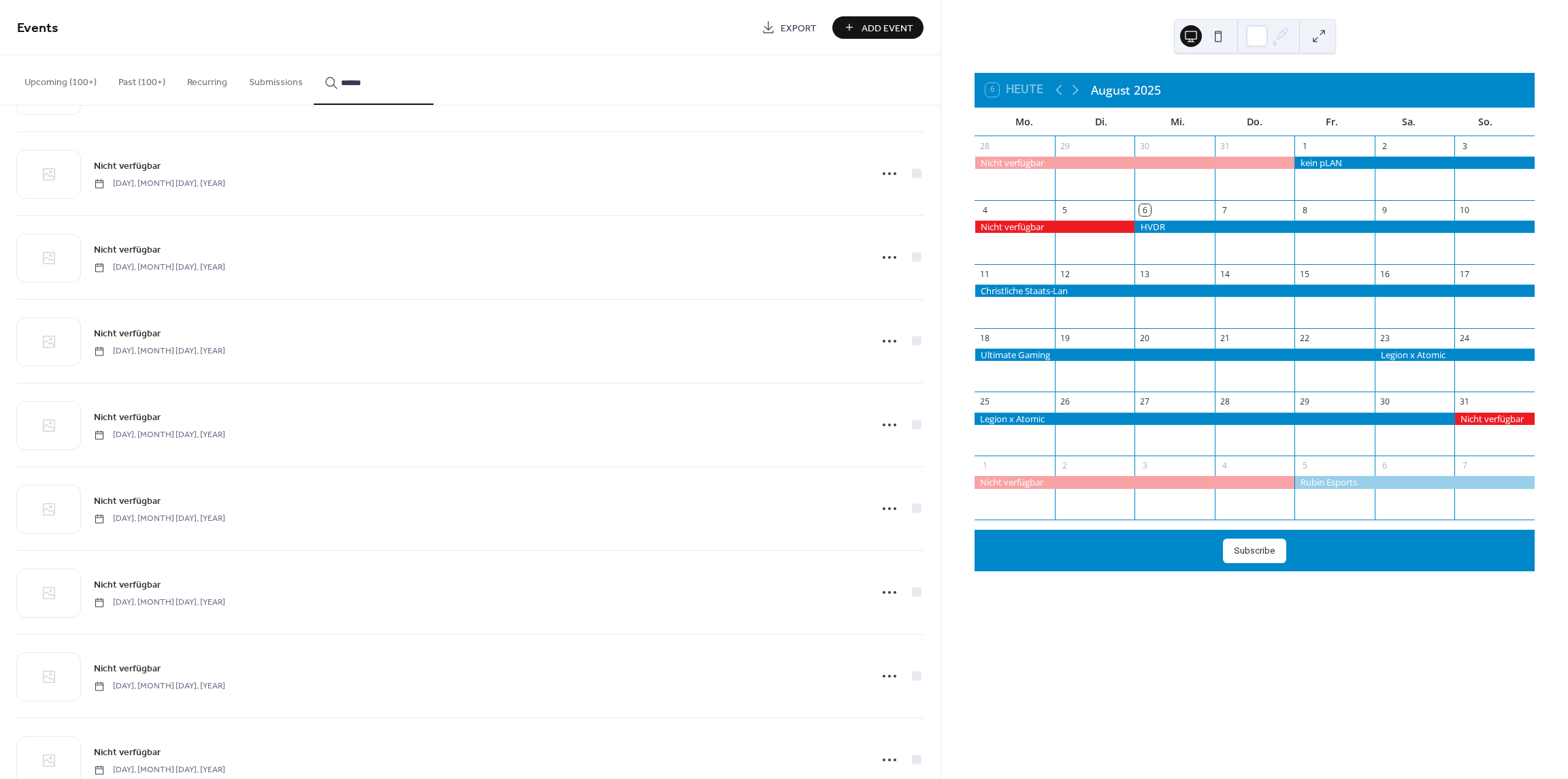 scroll, scrollTop: 0, scrollLeft: 0, axis: both 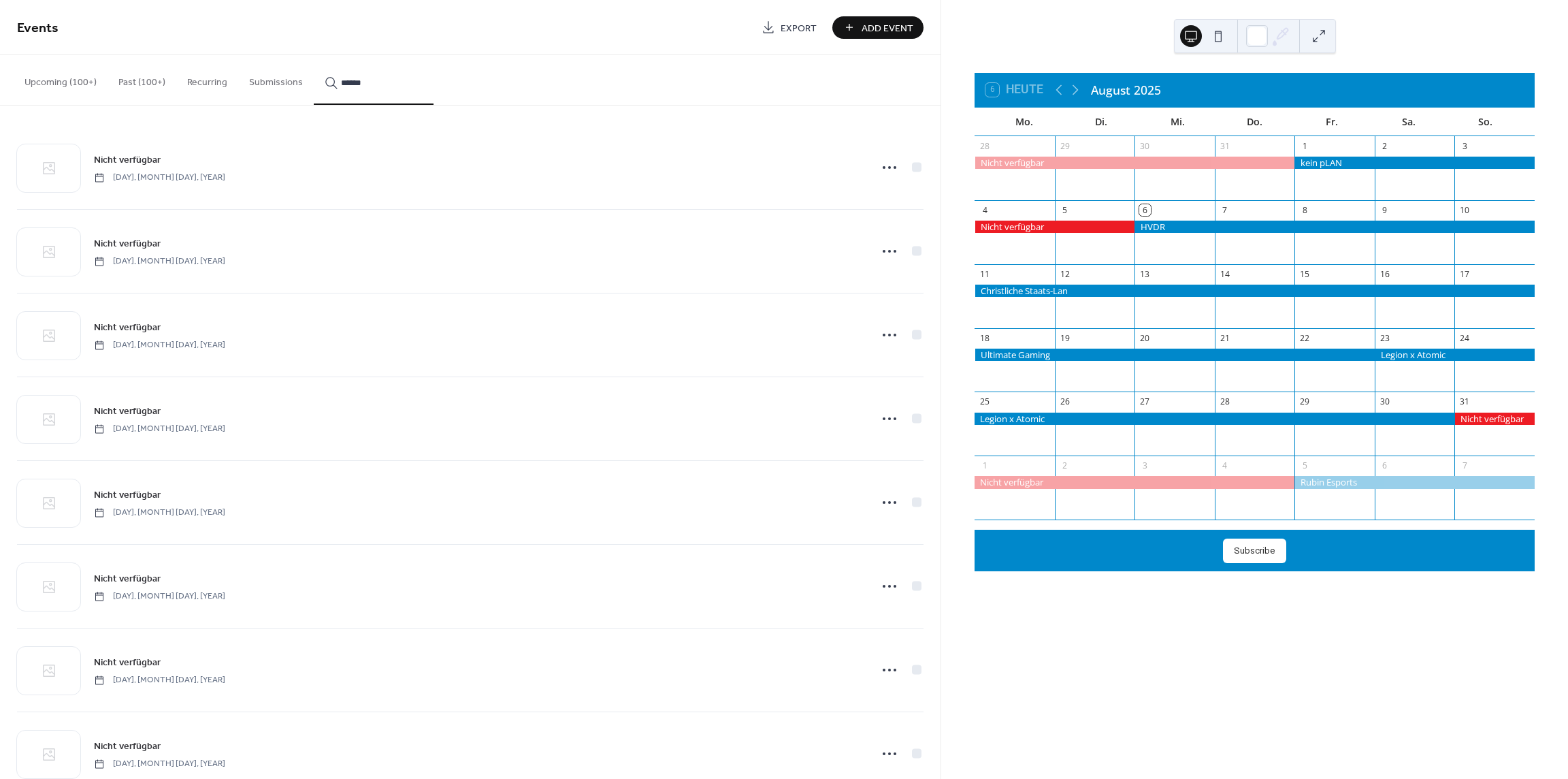 drag, startPoint x: 374, startPoint y: 81, endPoint x: 330, endPoint y: 76, distance: 44.28318 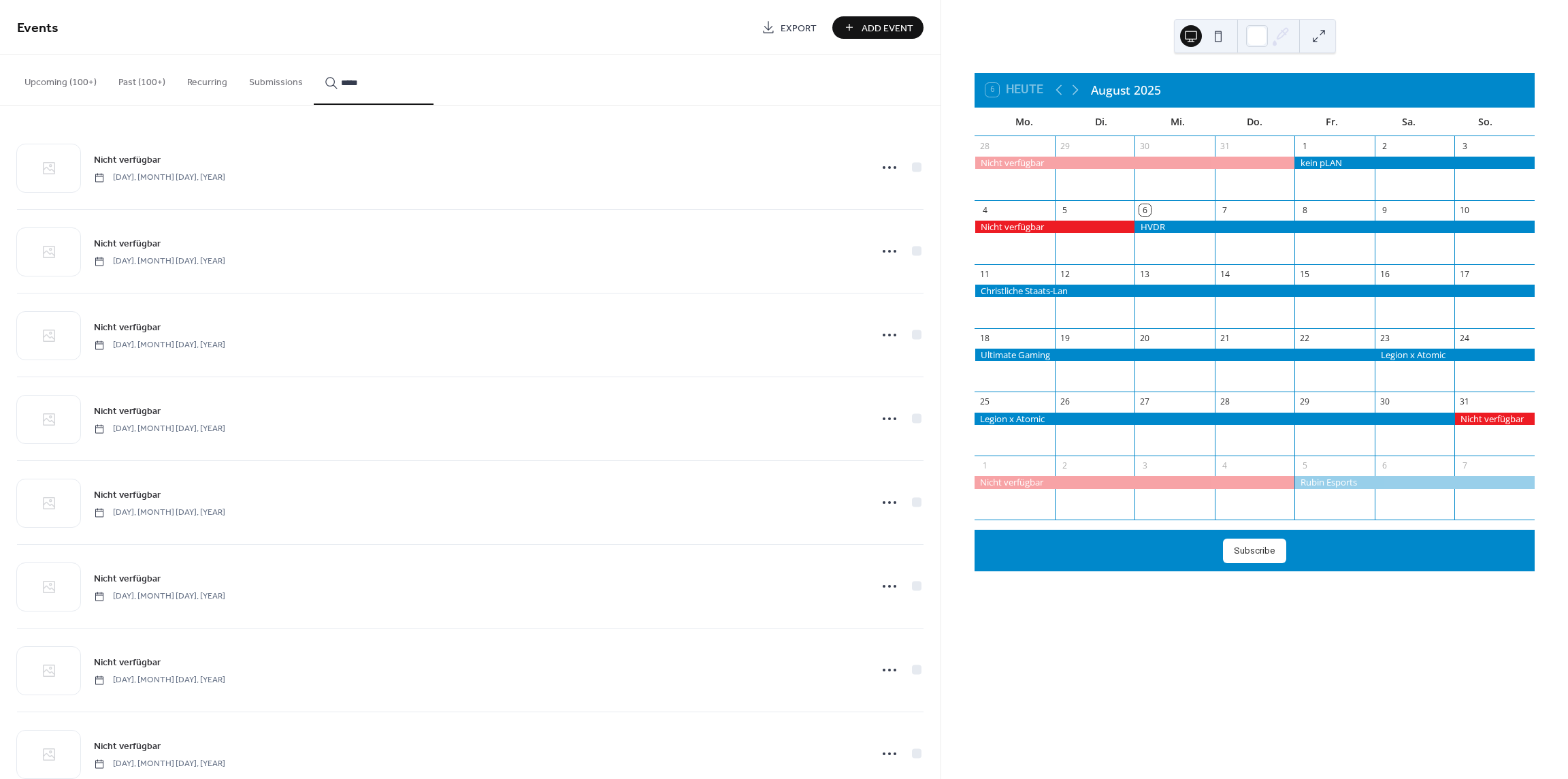click on "*****" at bounding box center [374, 80] 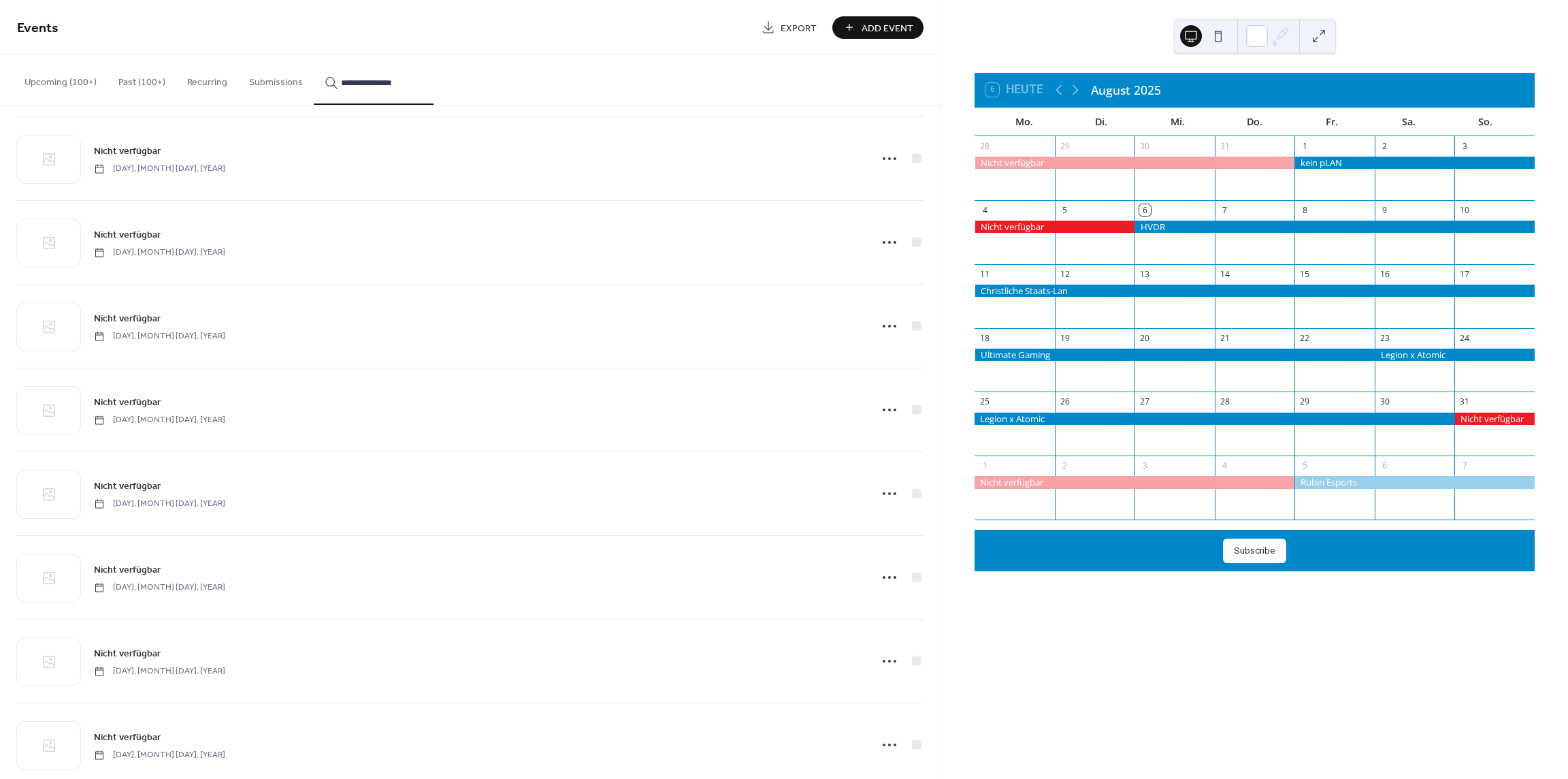 scroll, scrollTop: 6469, scrollLeft: 0, axis: vertical 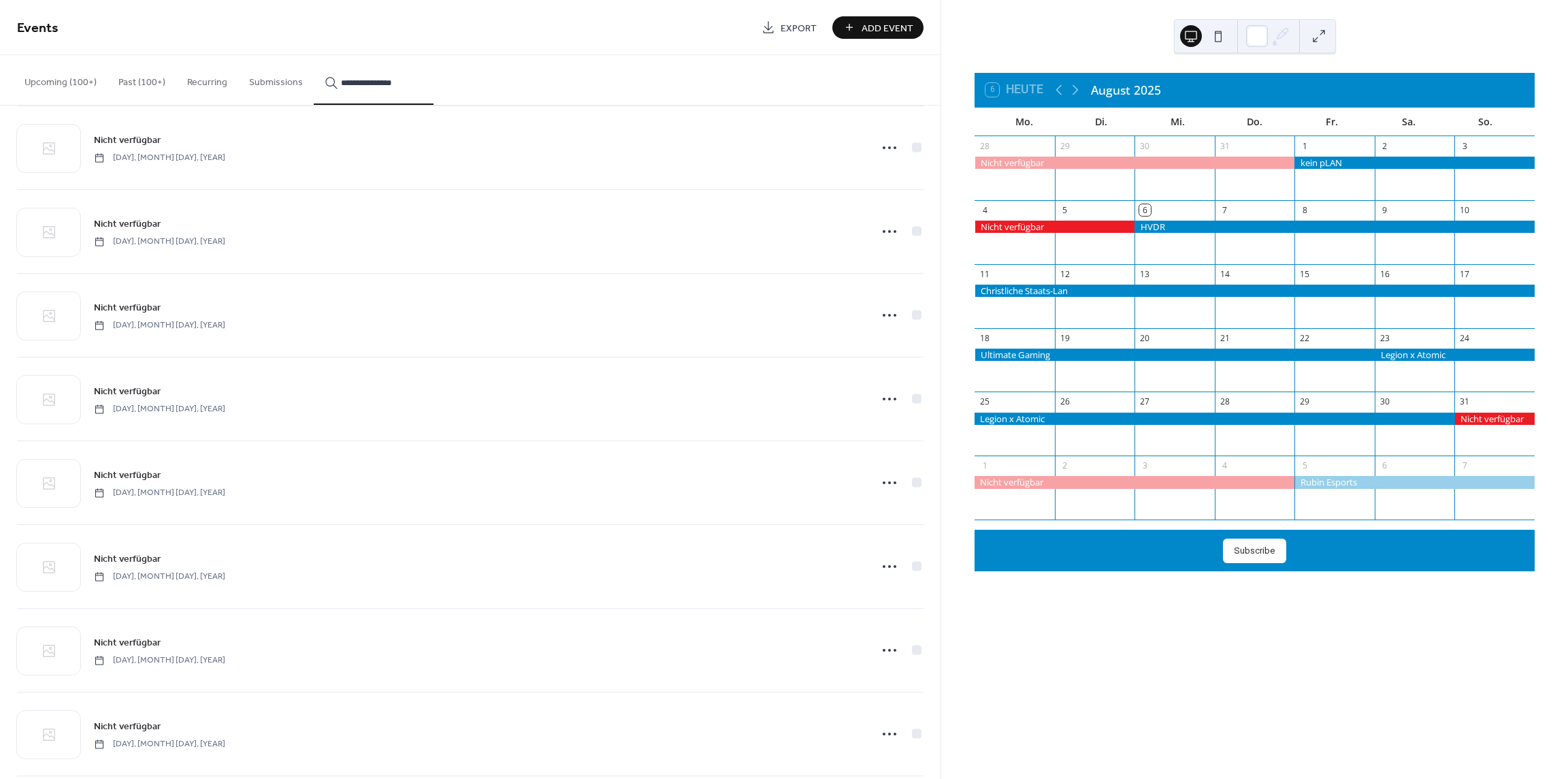 type on "**********" 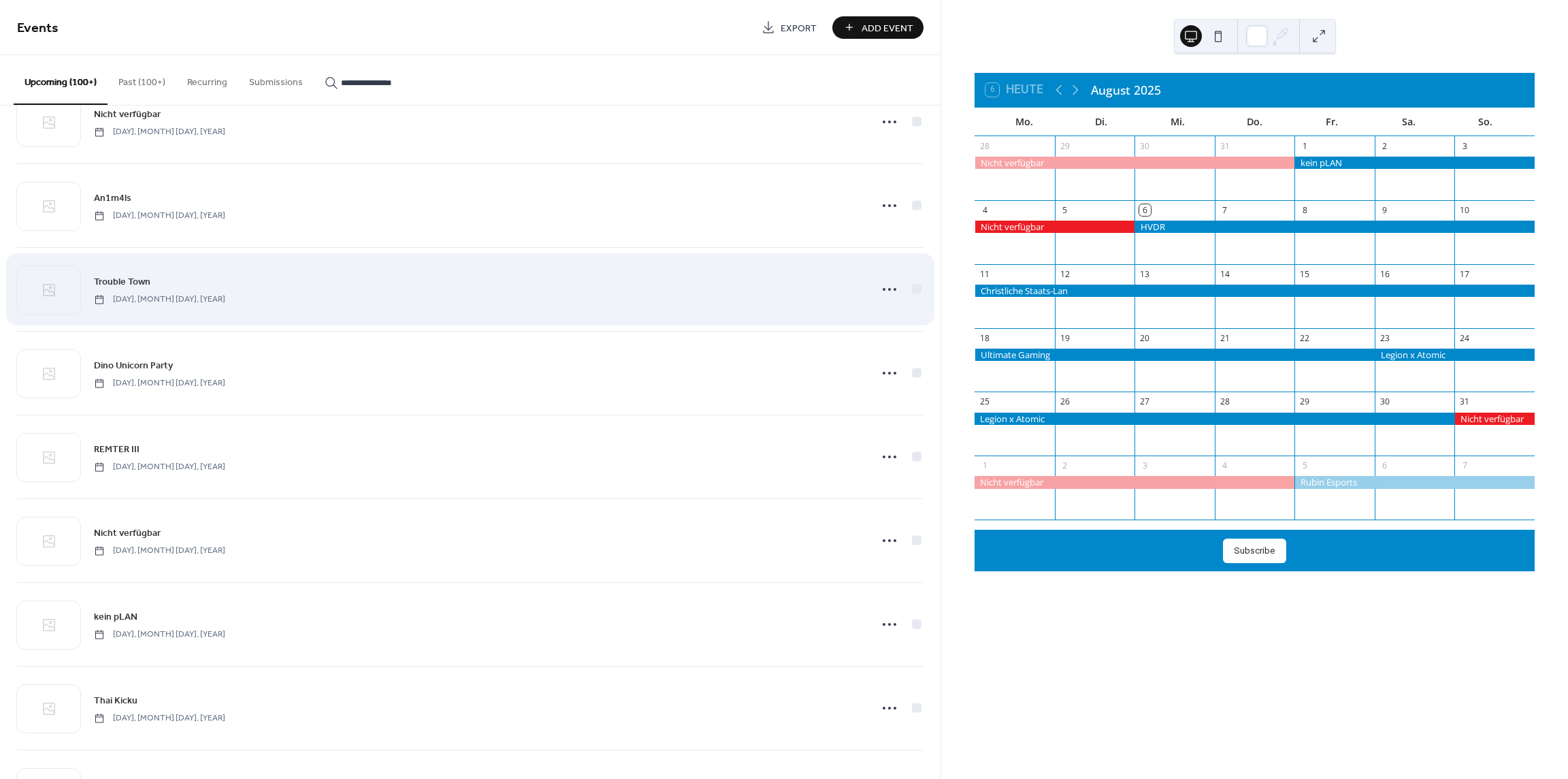 scroll, scrollTop: 6271, scrollLeft: 0, axis: vertical 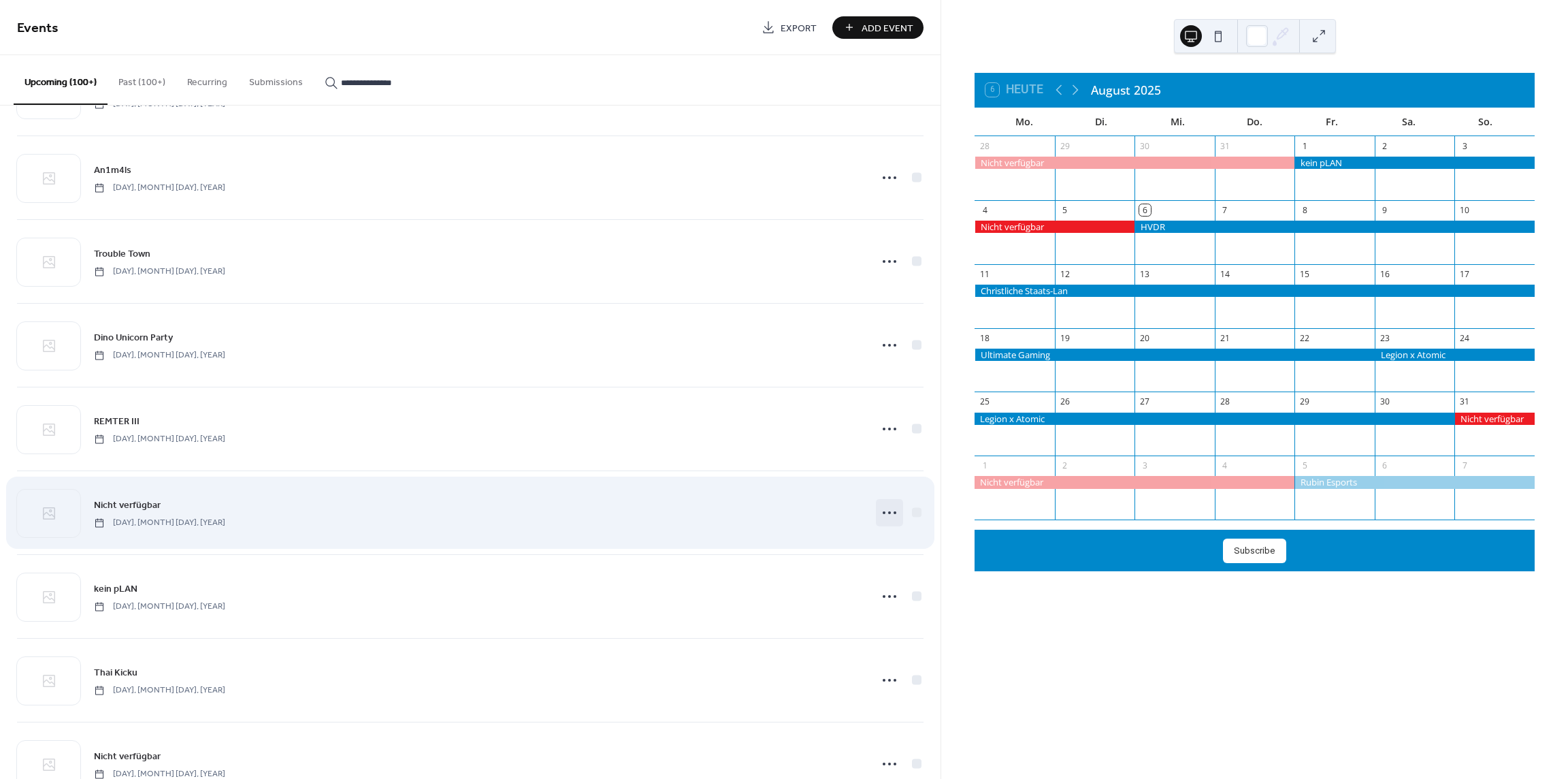 click 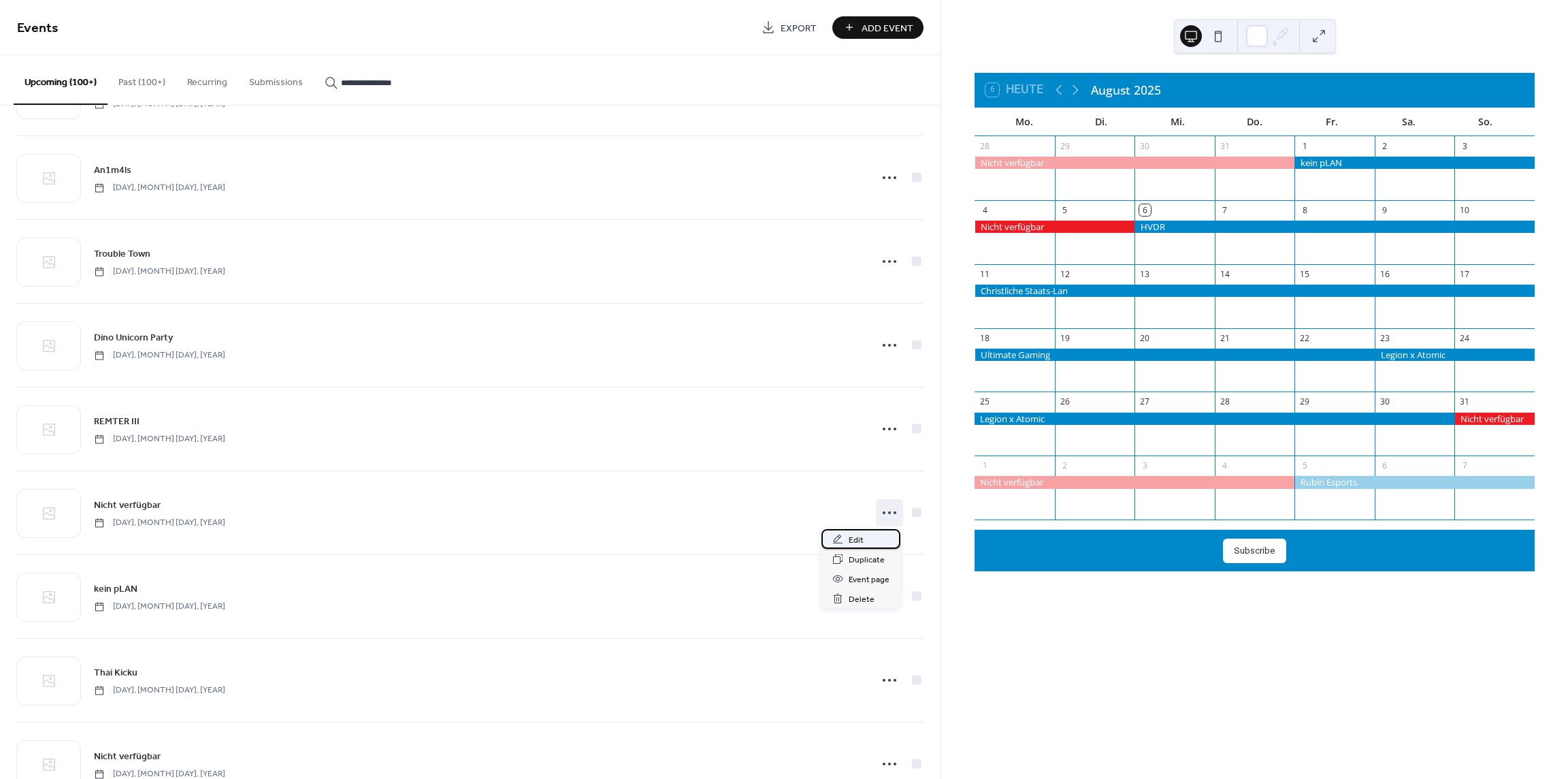 click on "Edit" at bounding box center [856, 540] 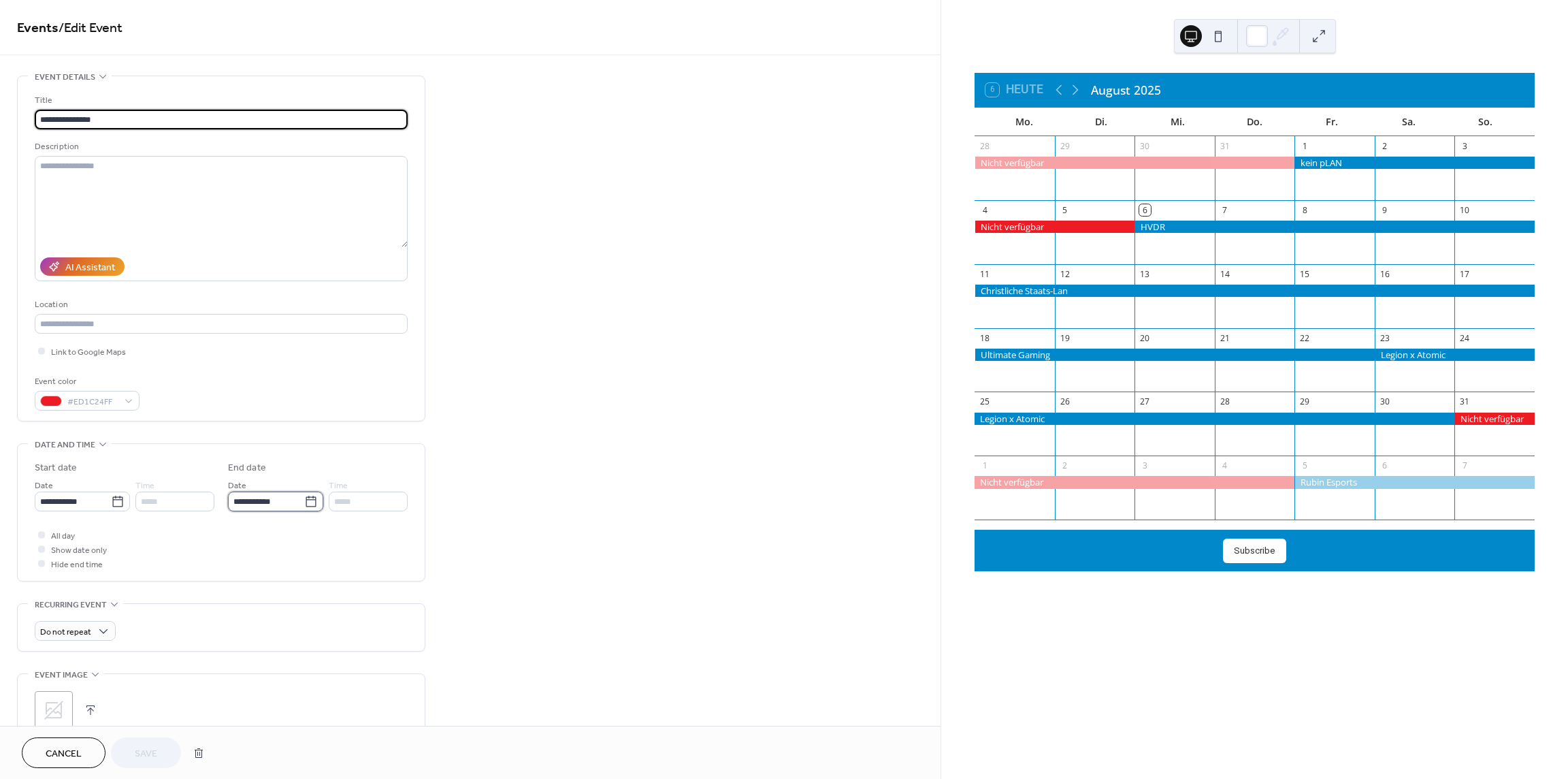 click on "**********" at bounding box center (266, 501) 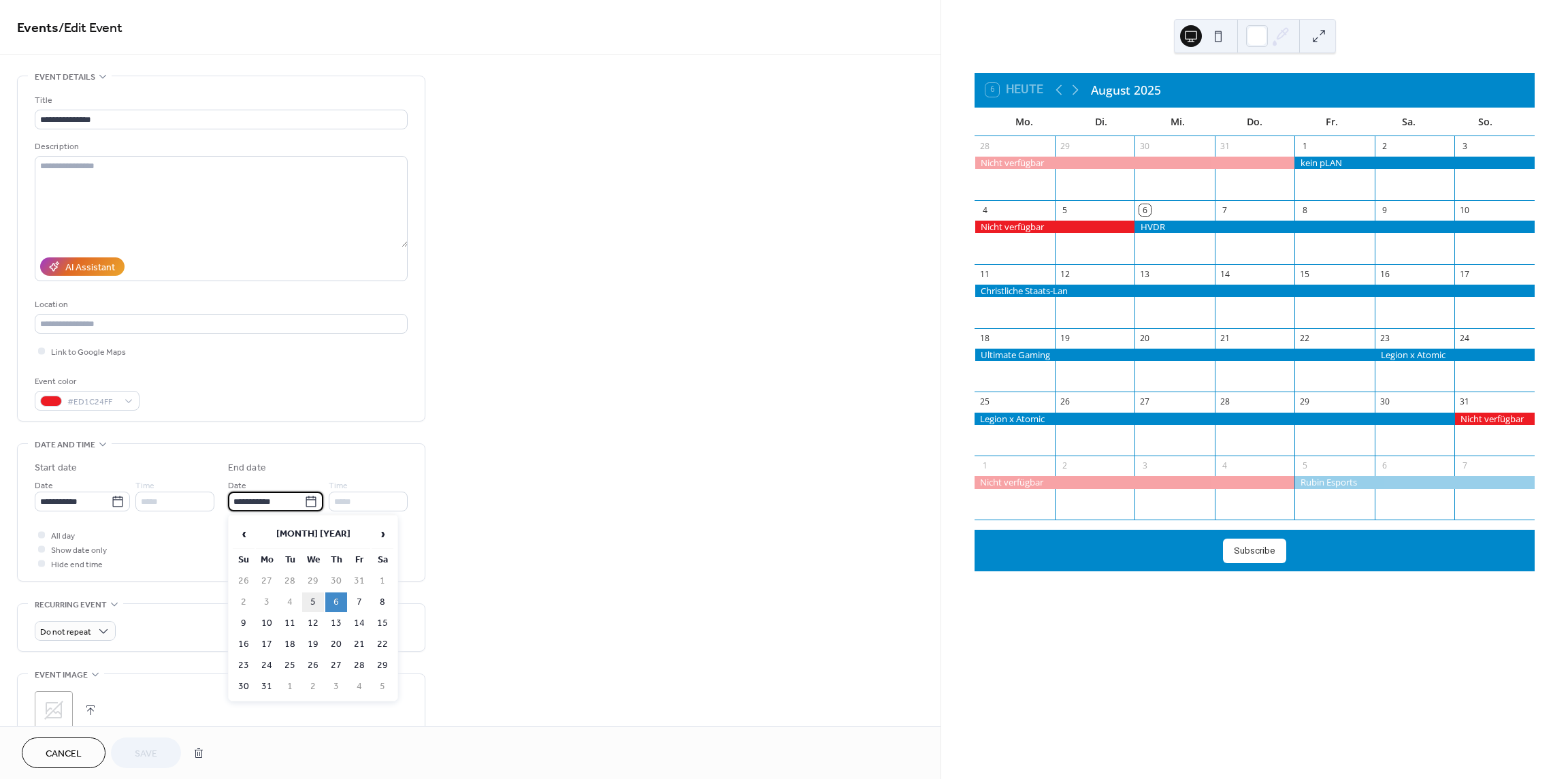 click on "5" at bounding box center (313, 602) 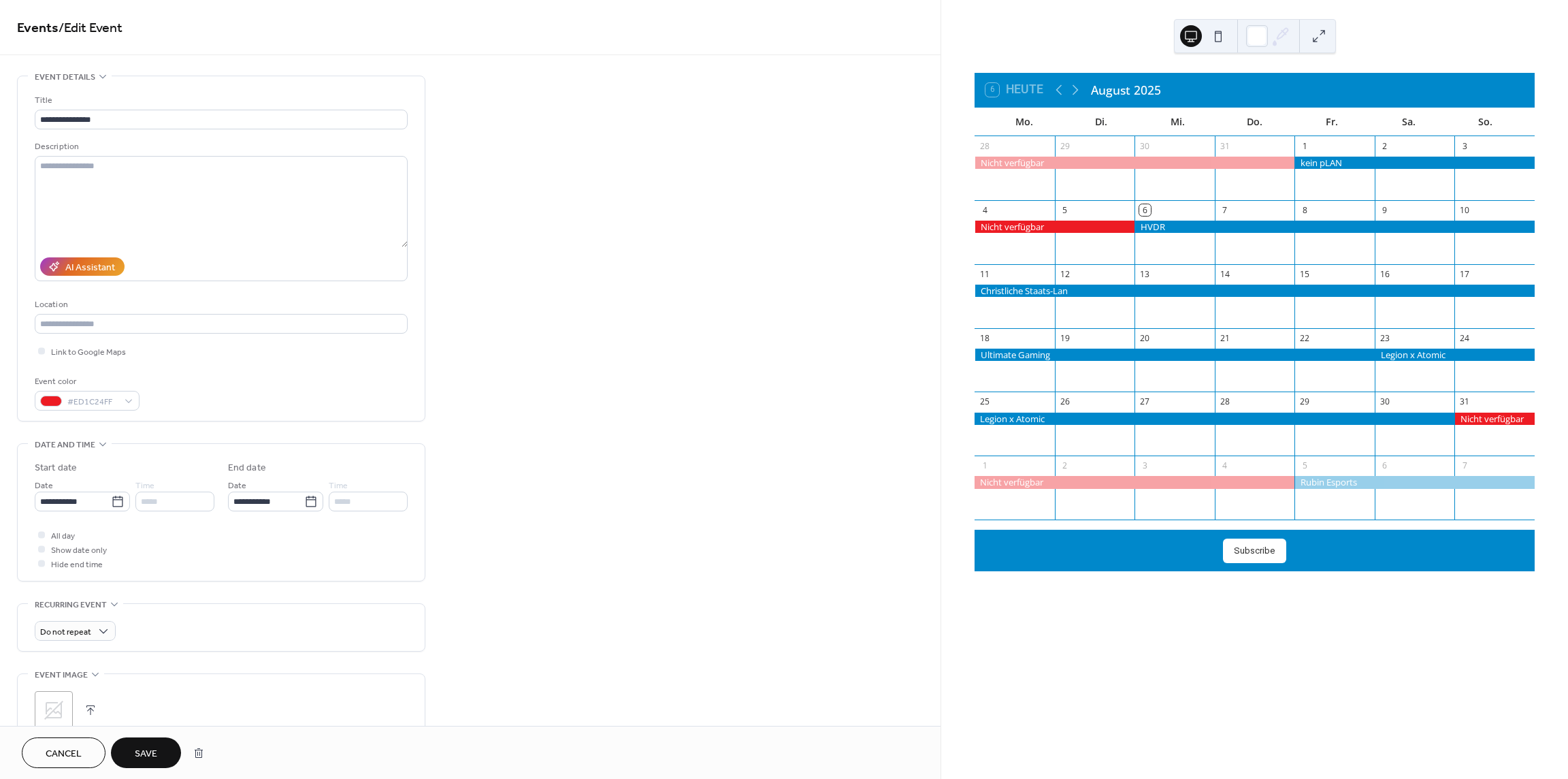 click on "Save" at bounding box center (146, 754) 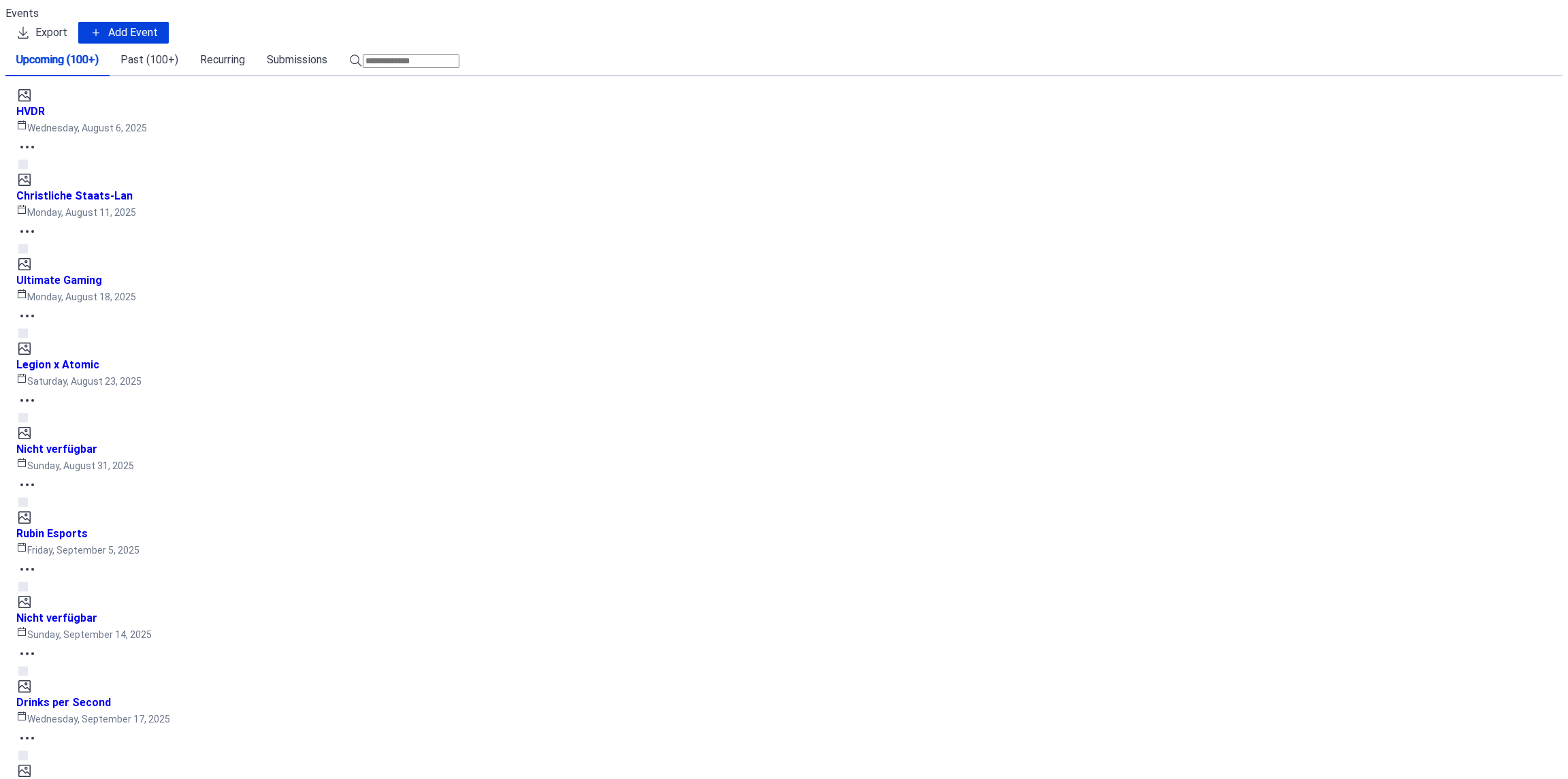 scroll, scrollTop: 0, scrollLeft: 0, axis: both 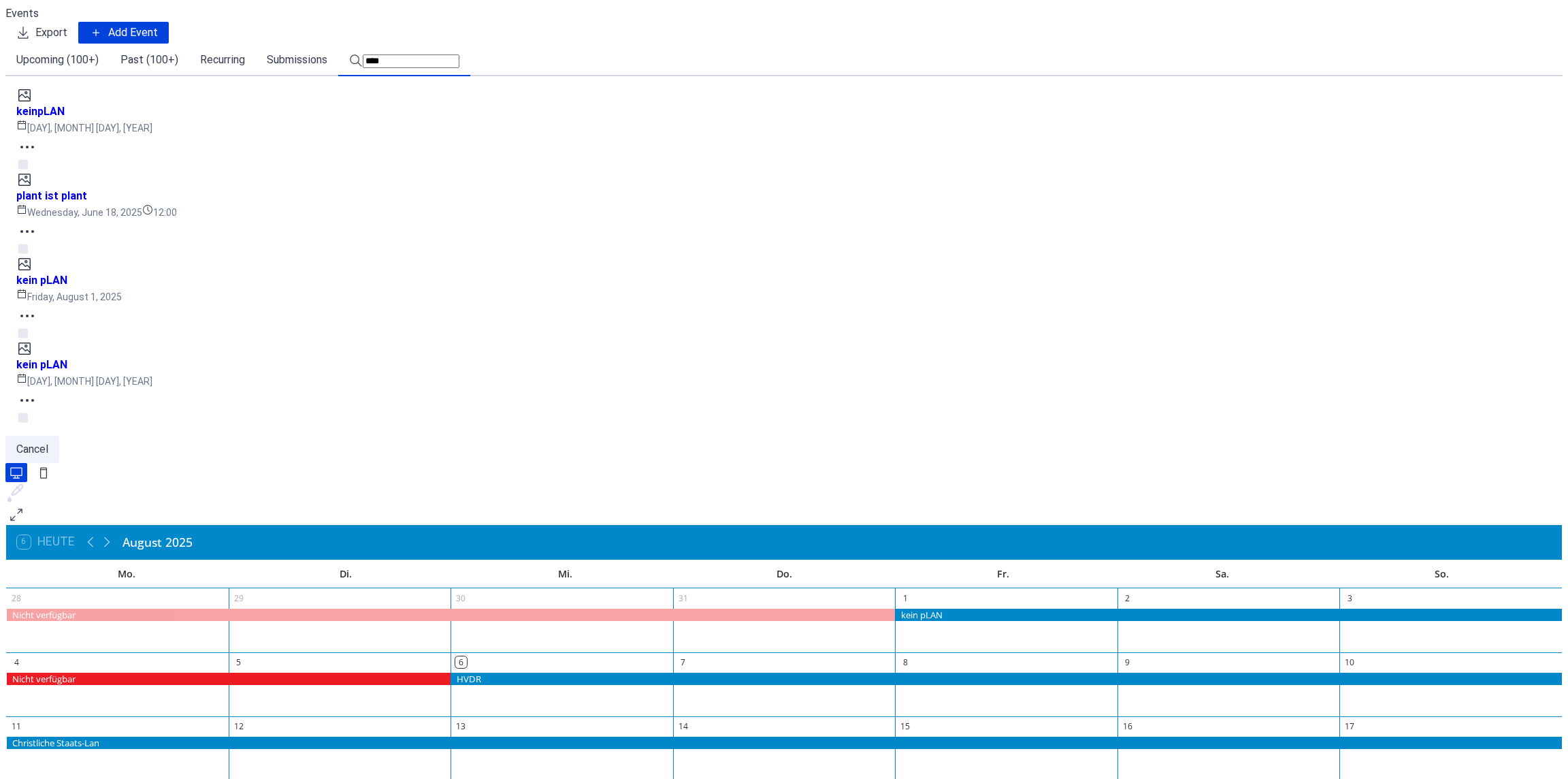 type on "****" 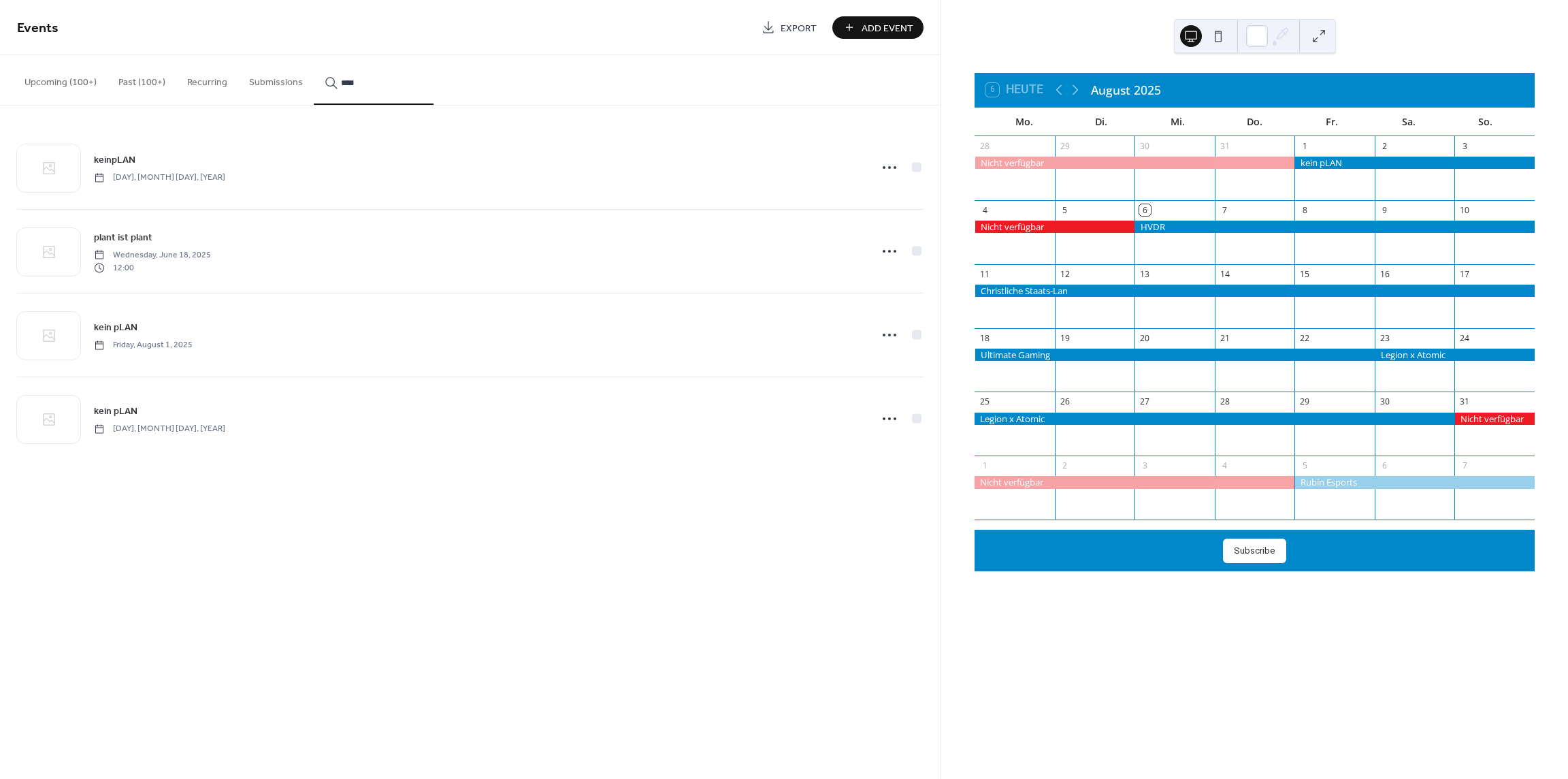click 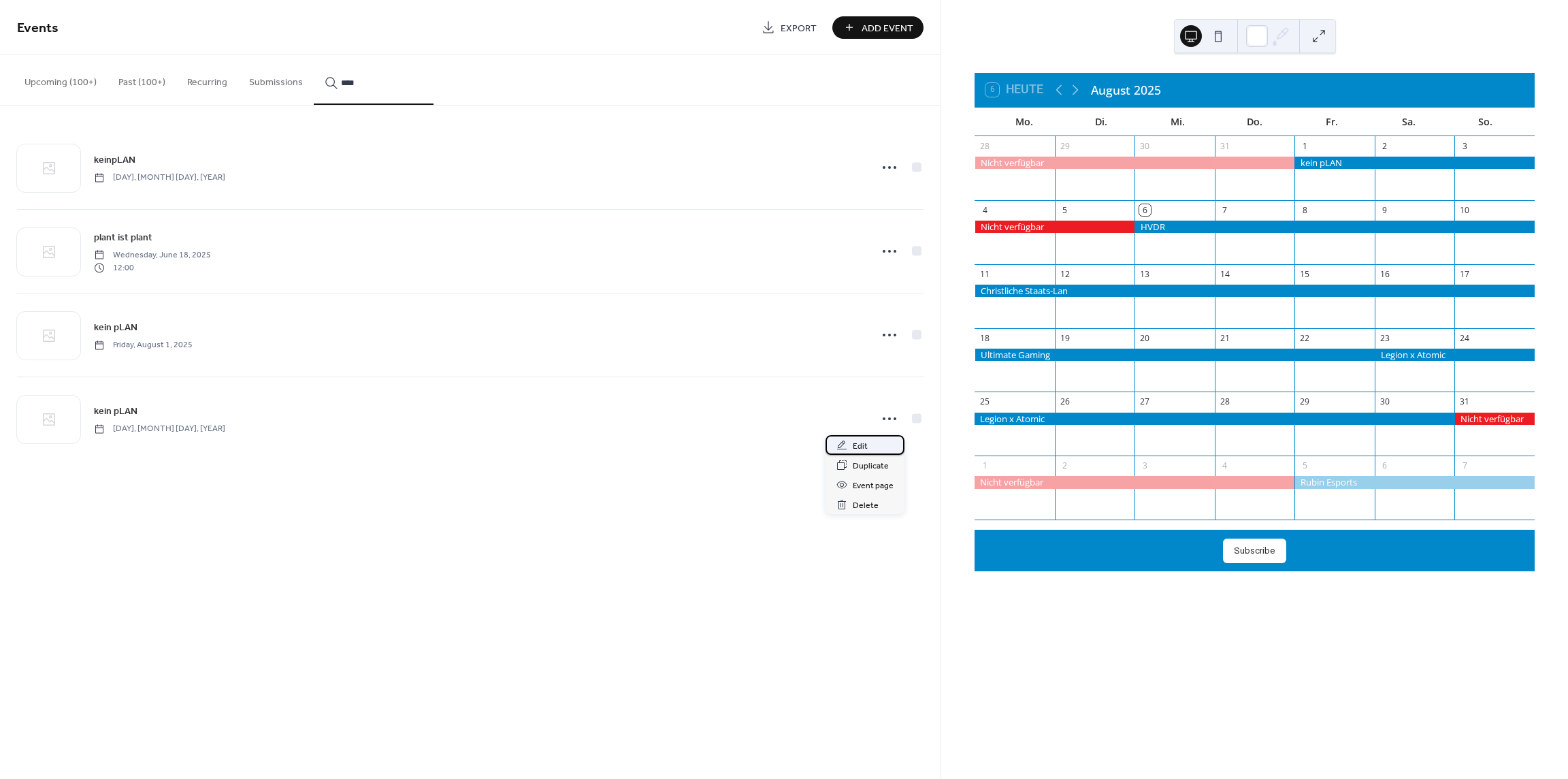 click on "Edit" at bounding box center (860, 446) 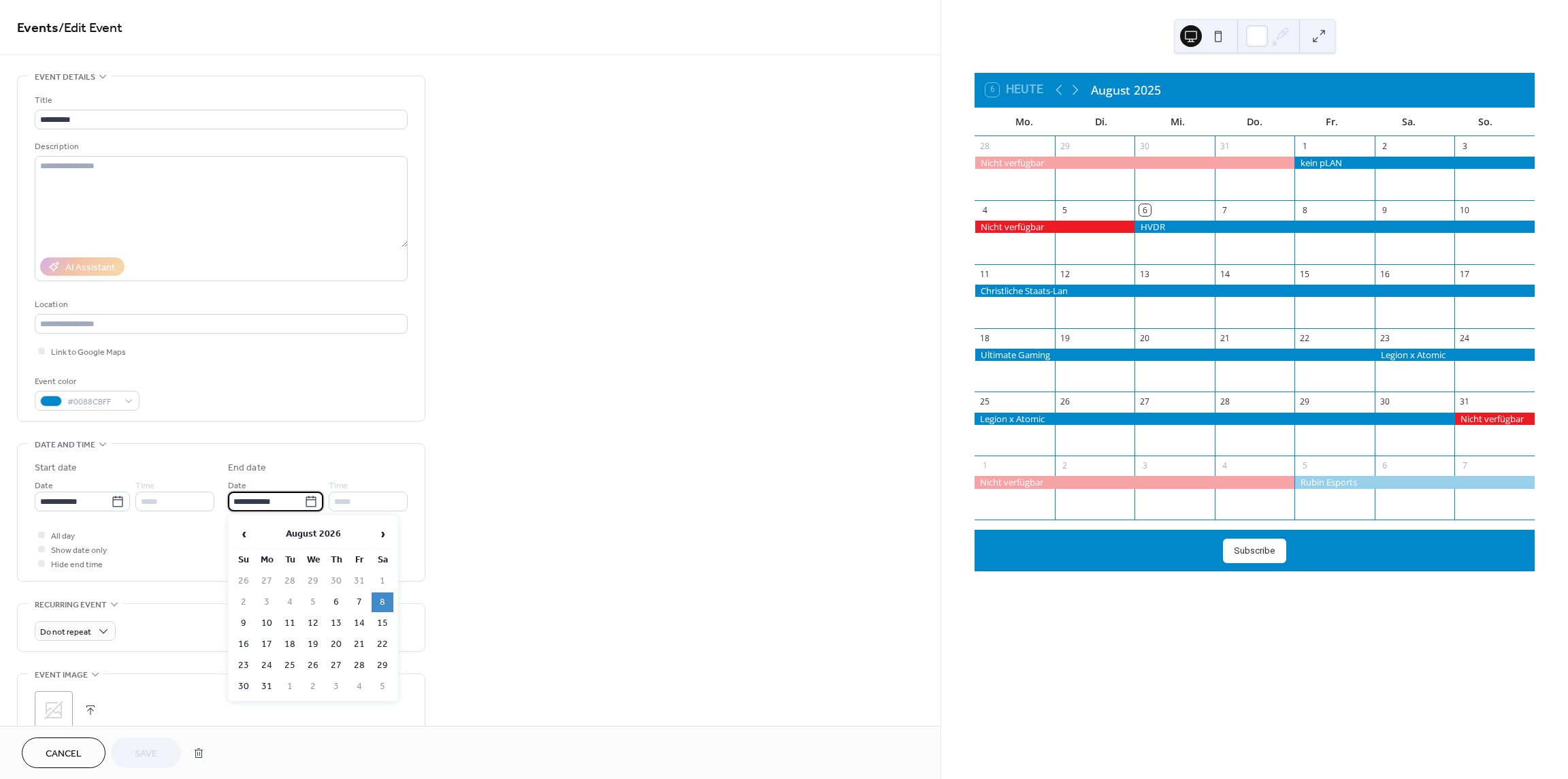 click on "**********" at bounding box center [266, 501] 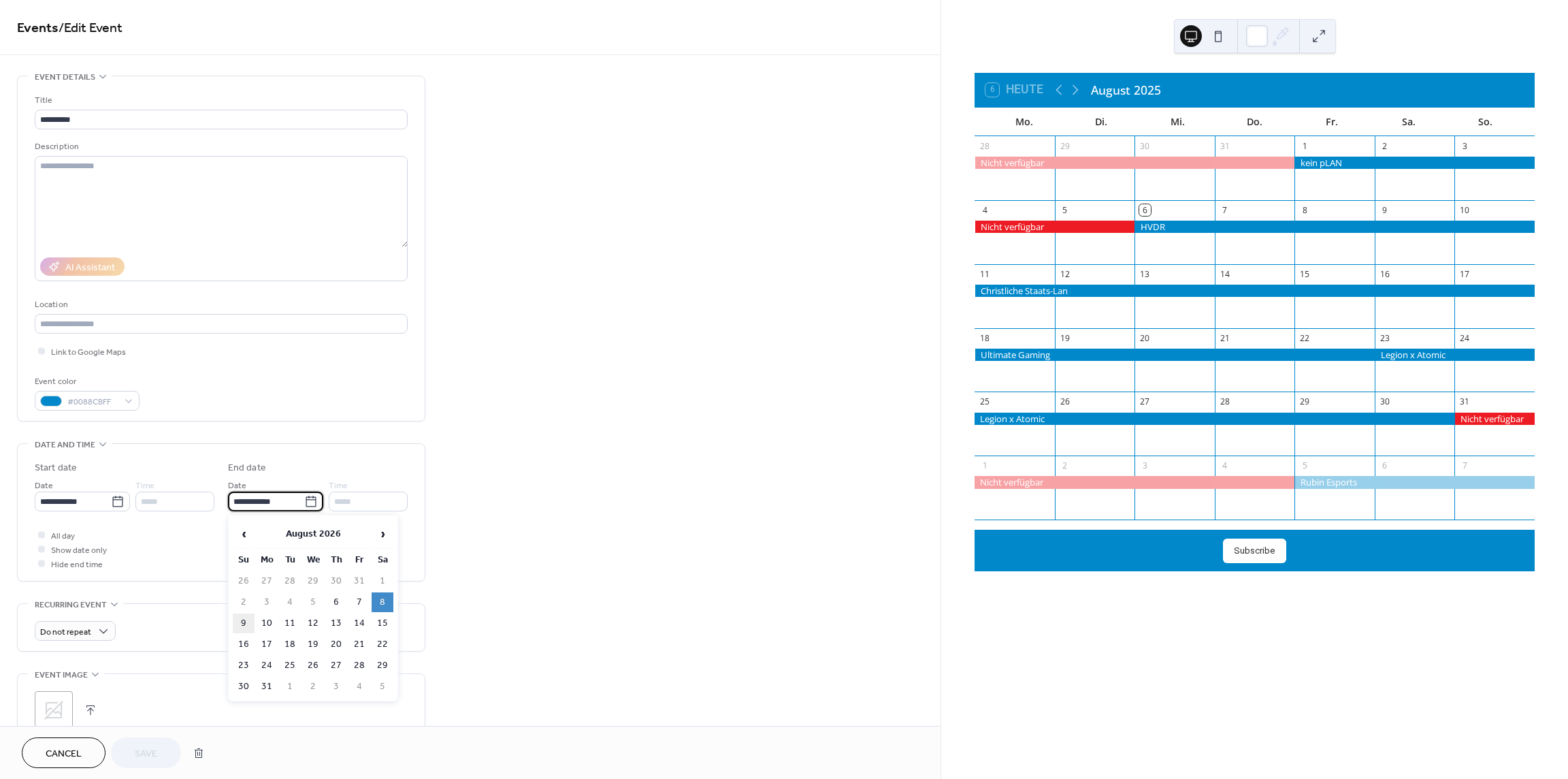 click on "9" at bounding box center (244, 623) 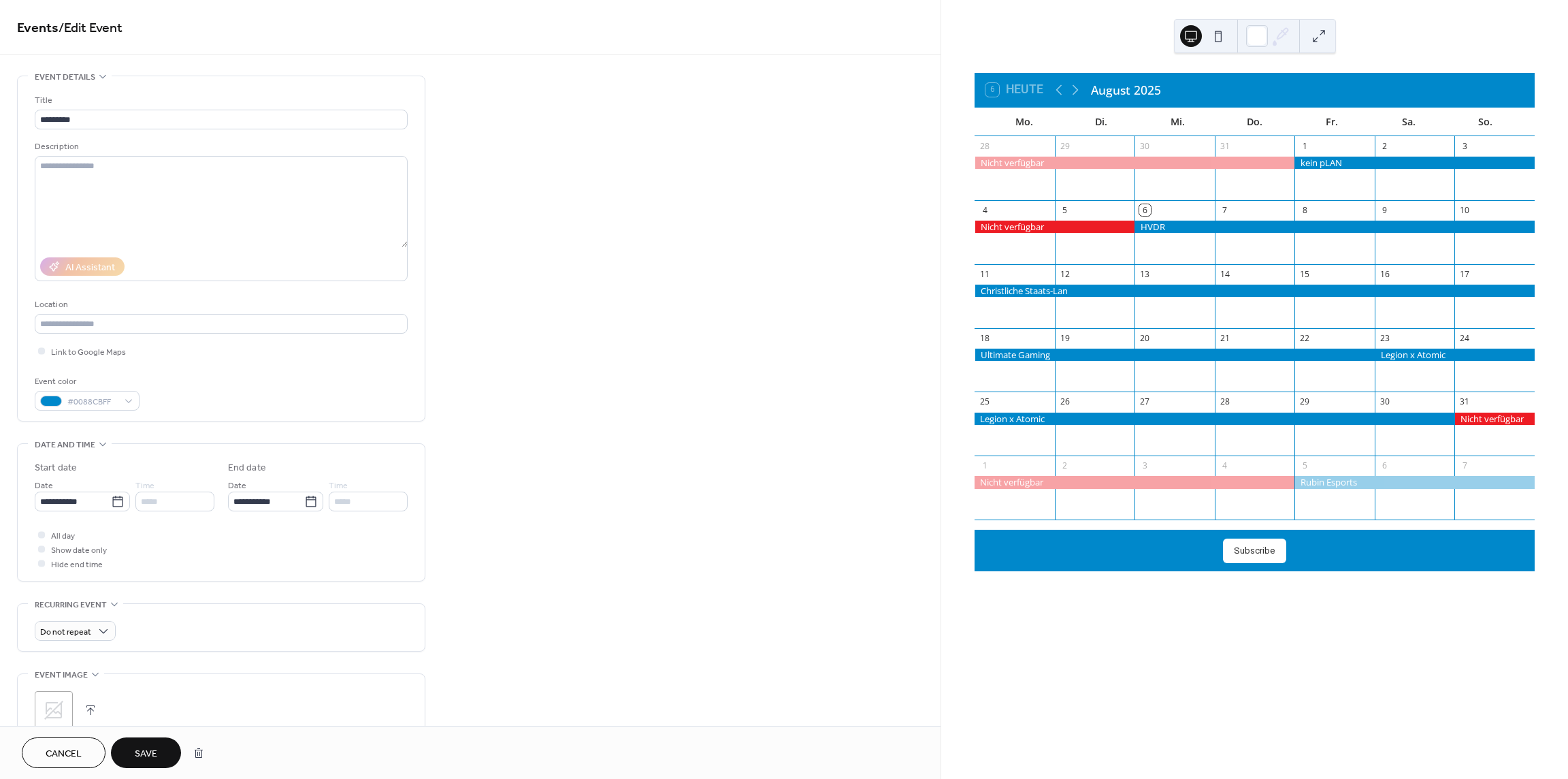 click on "Save" at bounding box center (146, 754) 